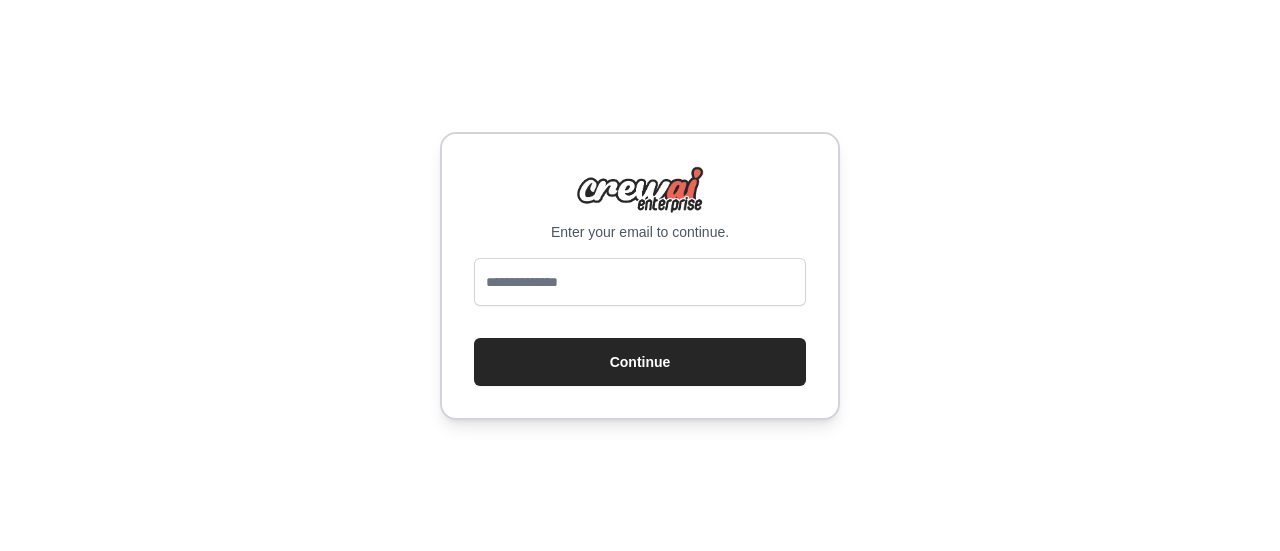 scroll, scrollTop: 0, scrollLeft: 0, axis: both 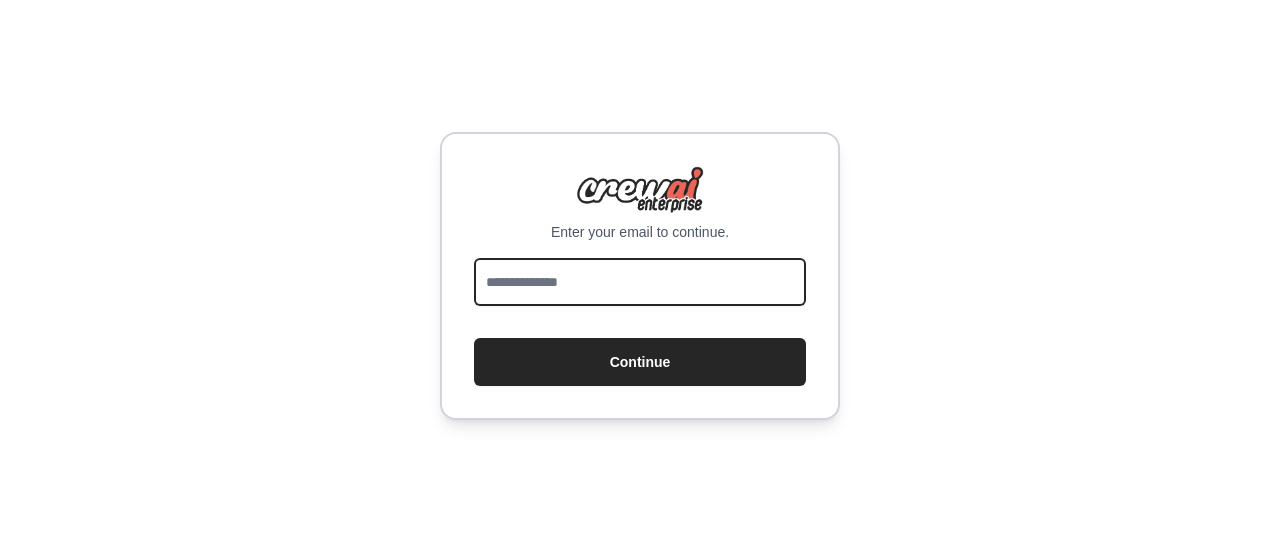 click at bounding box center [640, 282] 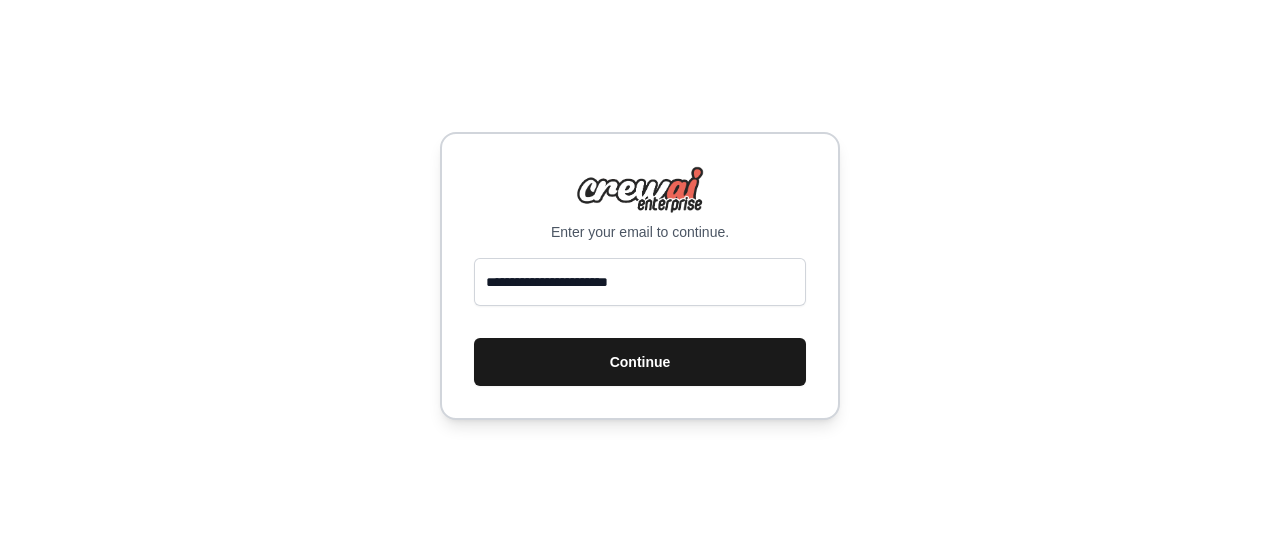 click on "Continue" at bounding box center (640, 362) 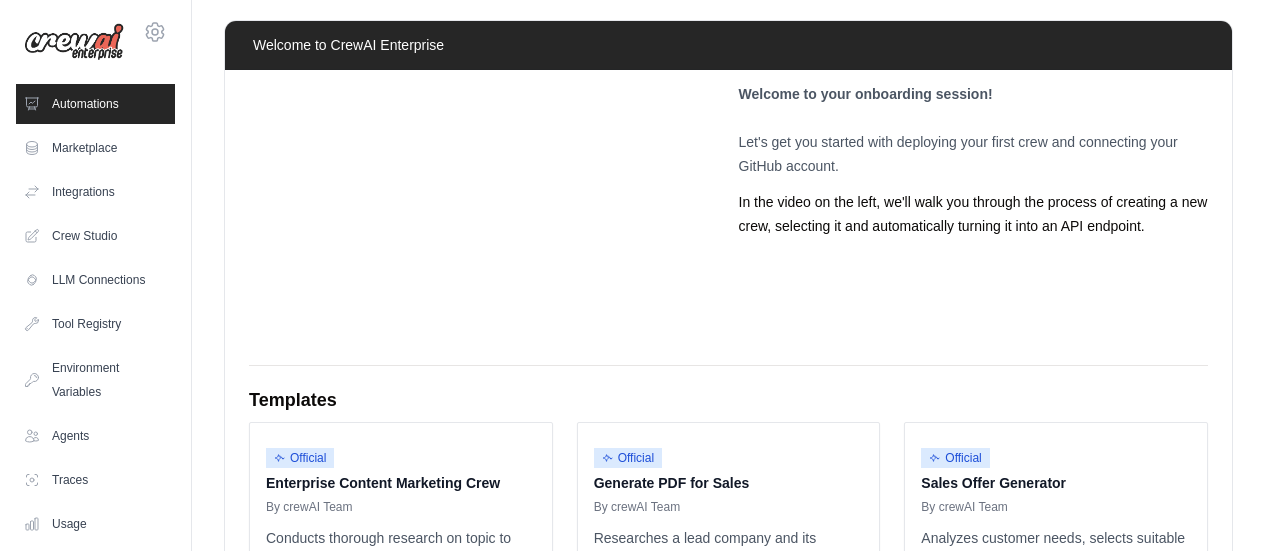 scroll, scrollTop: 0, scrollLeft: 0, axis: both 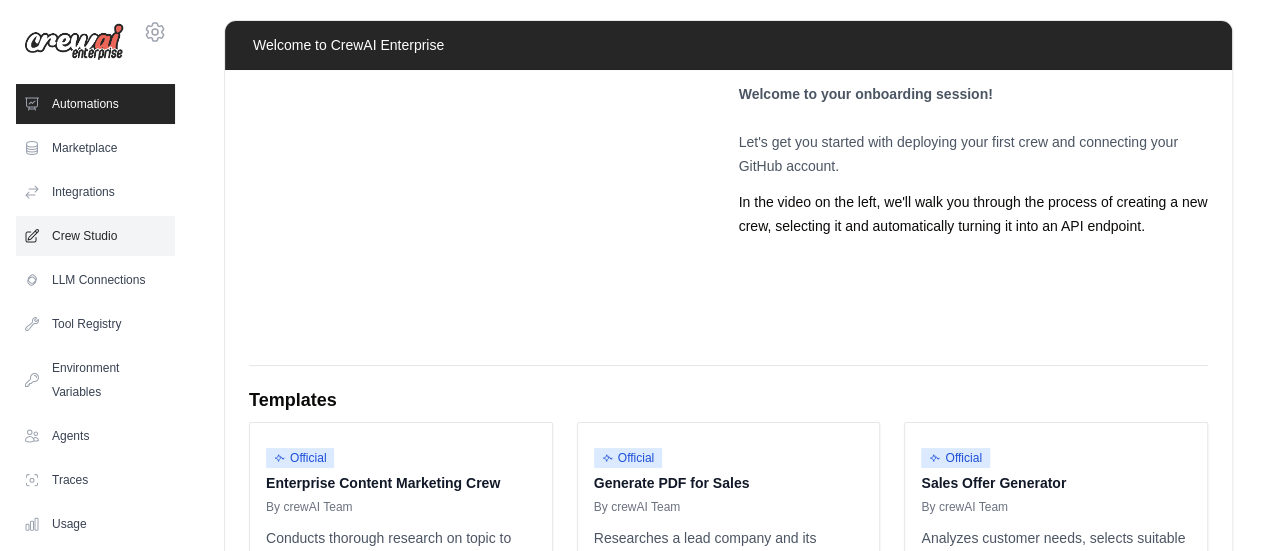 click on "Crew Studio" at bounding box center (95, 236) 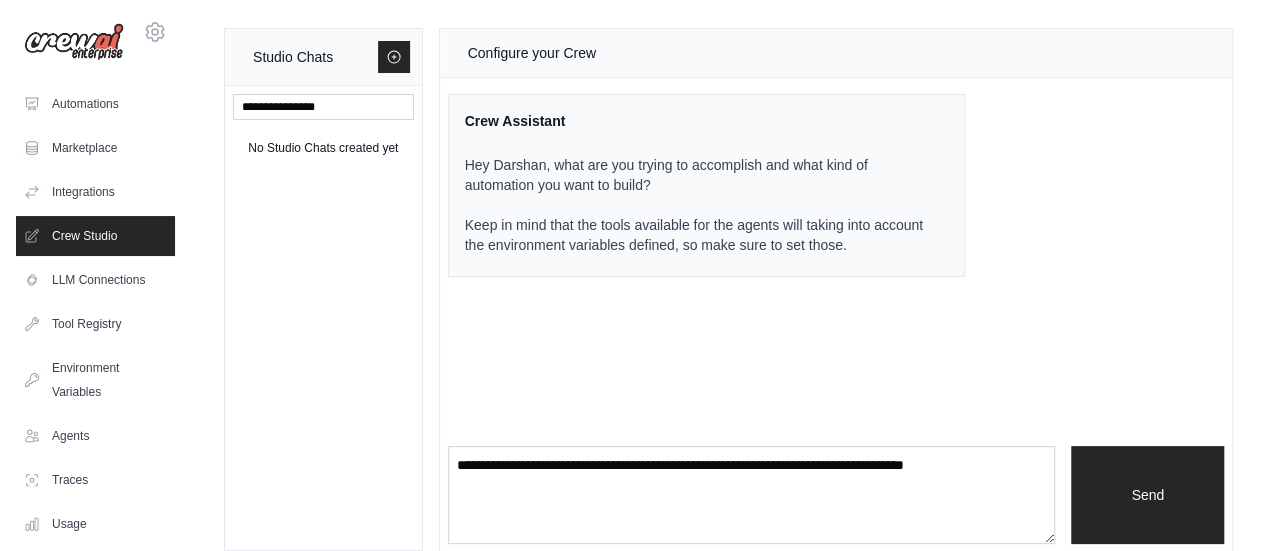 scroll, scrollTop: 22, scrollLeft: 0, axis: vertical 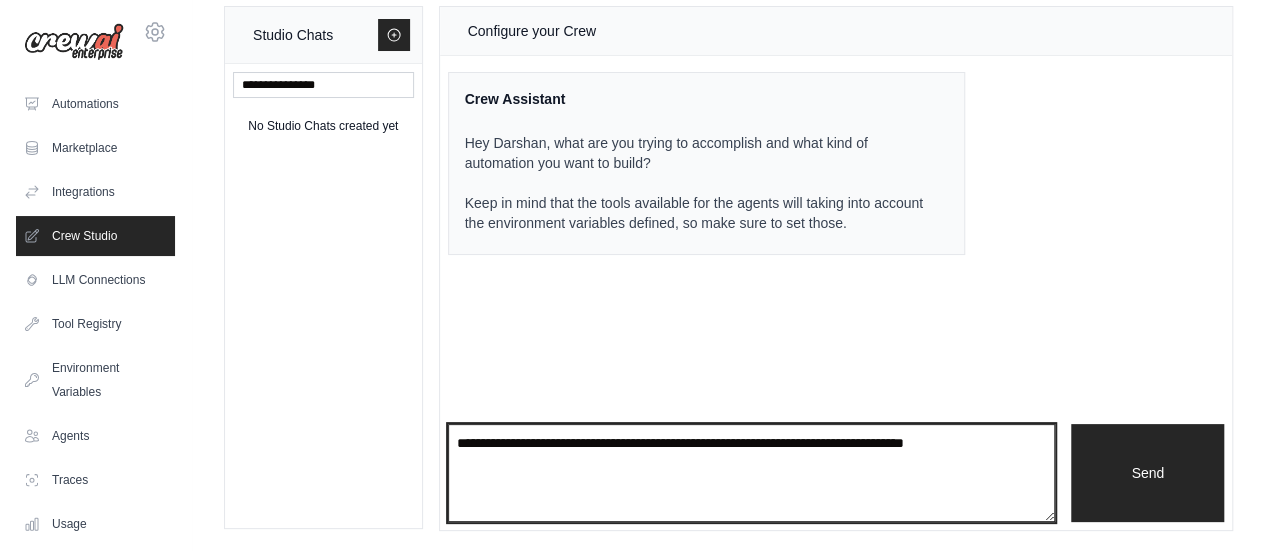 click at bounding box center [752, 473] 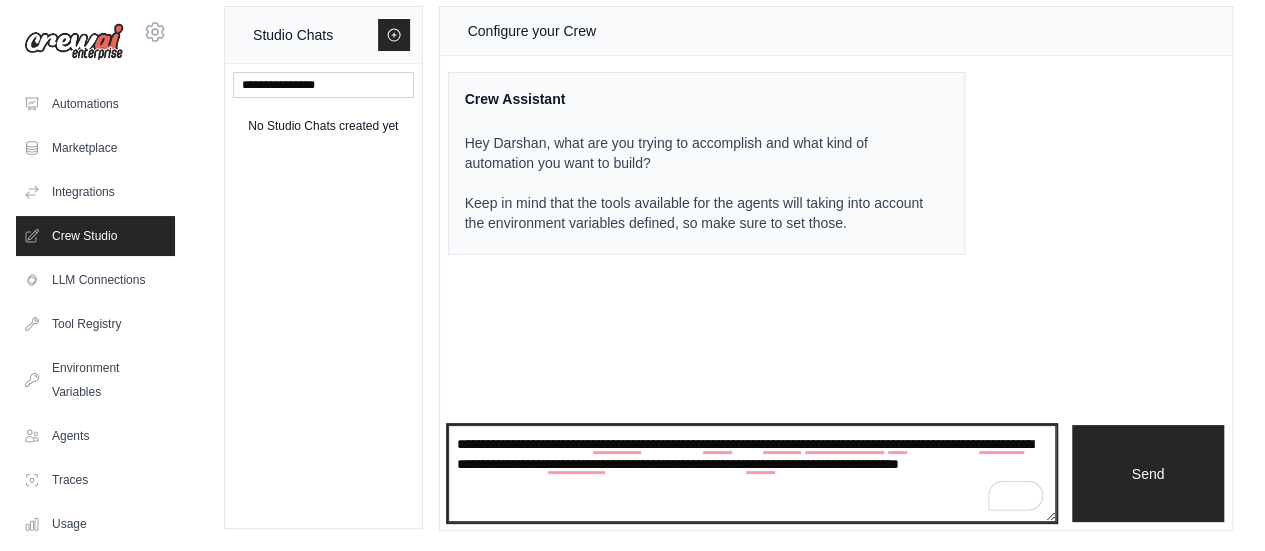 scroll, scrollTop: 10, scrollLeft: 0, axis: vertical 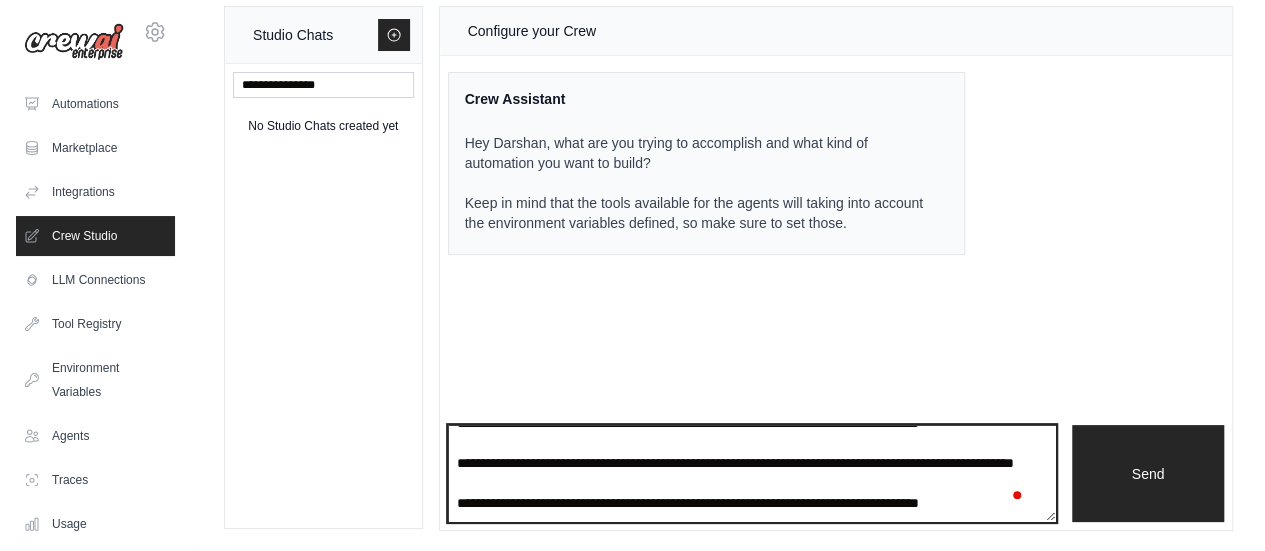 type on "**********" 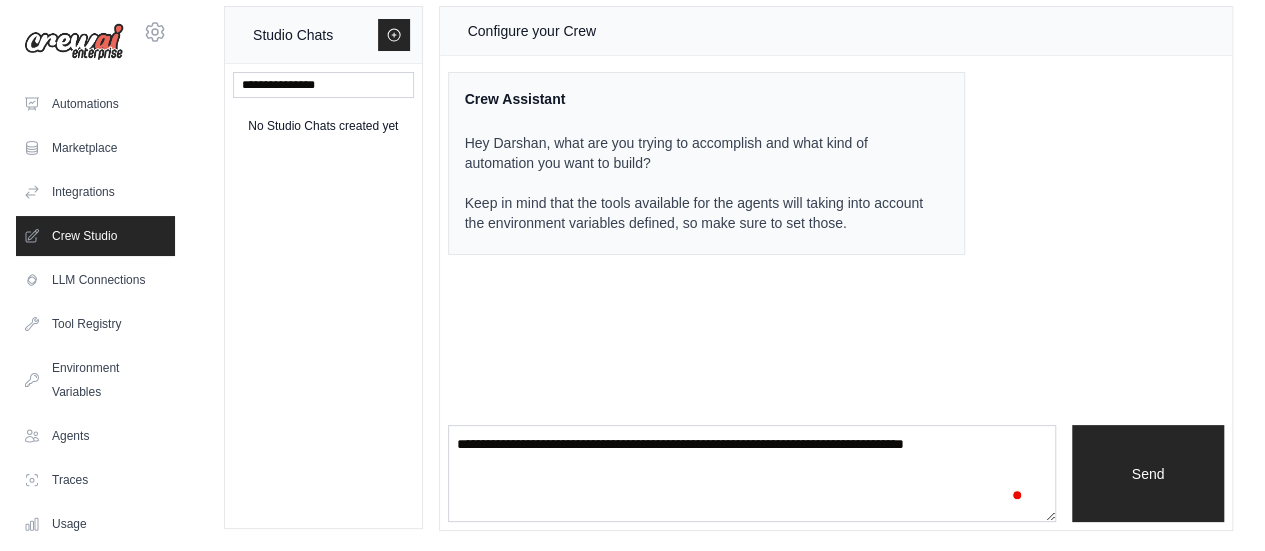 scroll, scrollTop: 0, scrollLeft: 0, axis: both 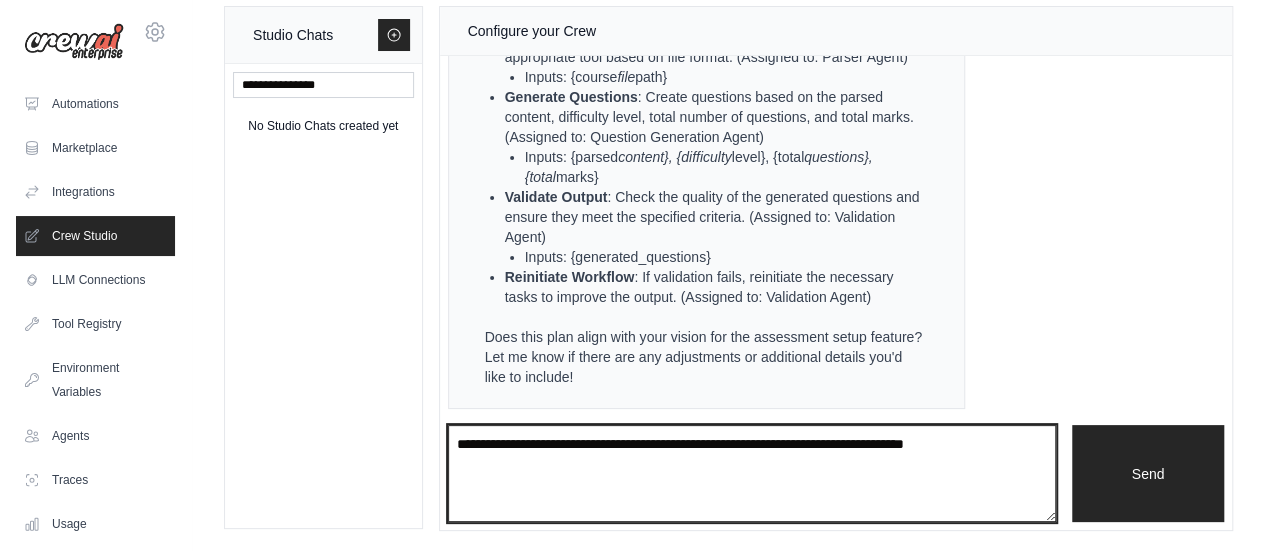 click at bounding box center [752, 473] 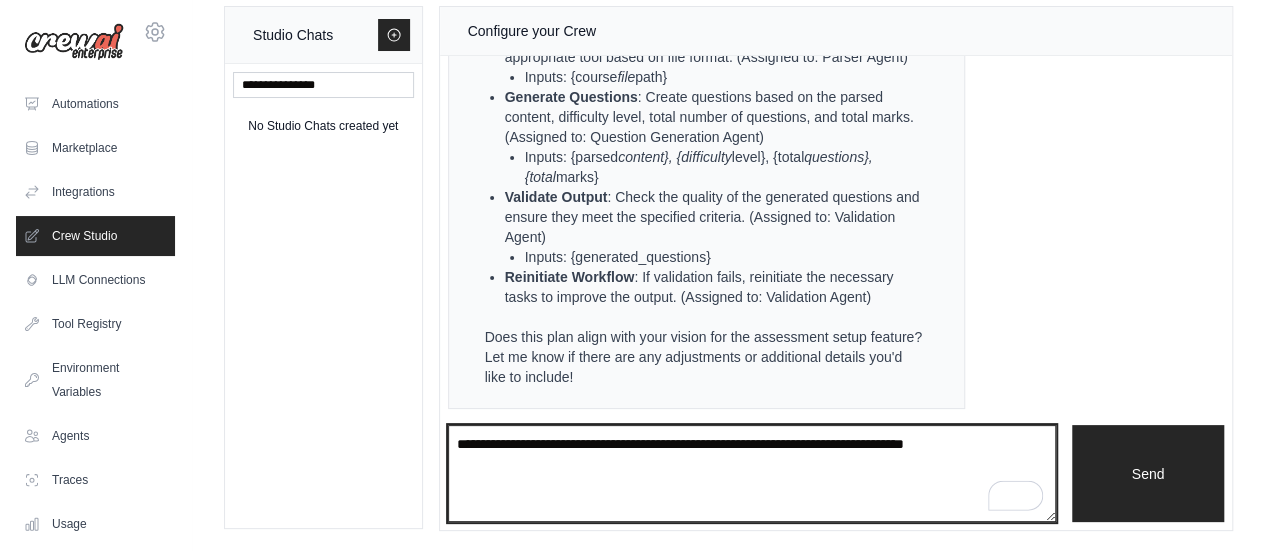 click at bounding box center [752, 473] 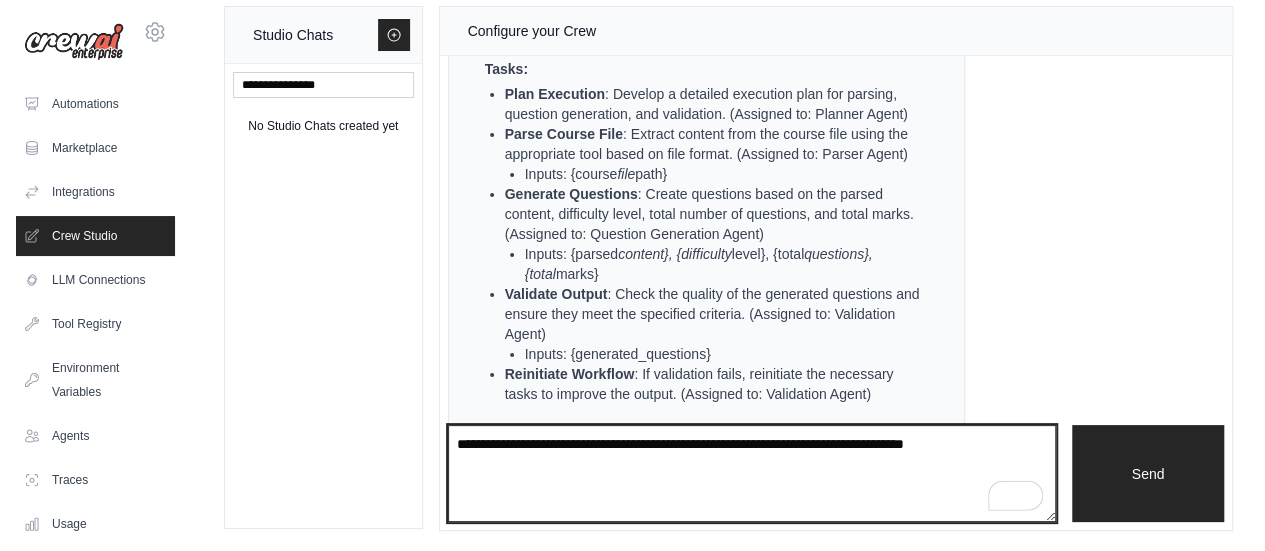 scroll, scrollTop: 1520, scrollLeft: 0, axis: vertical 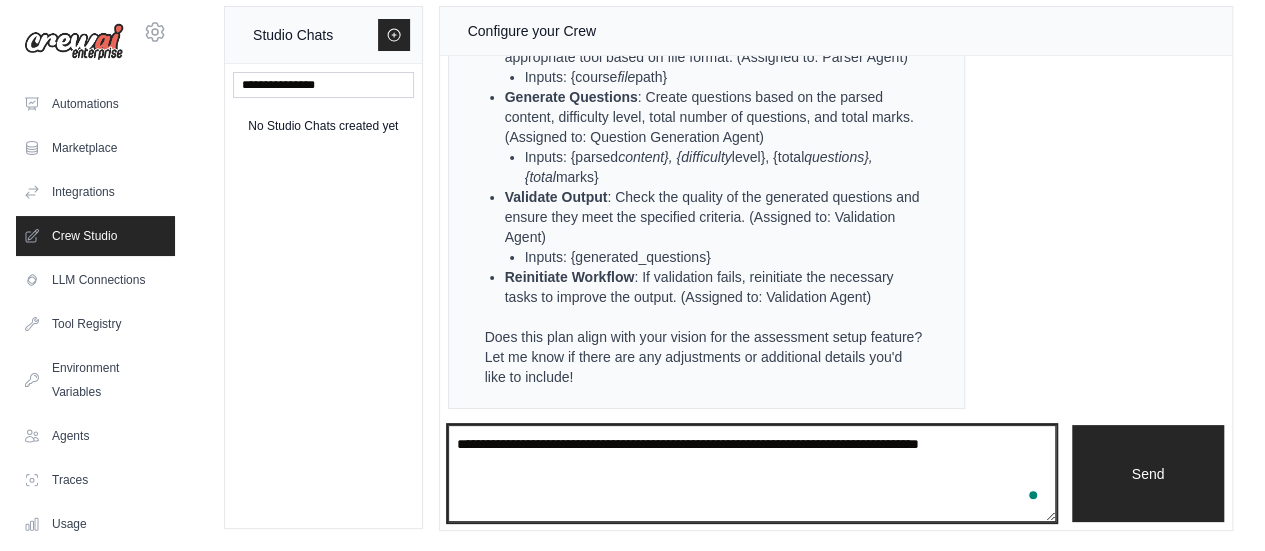 type on "**********" 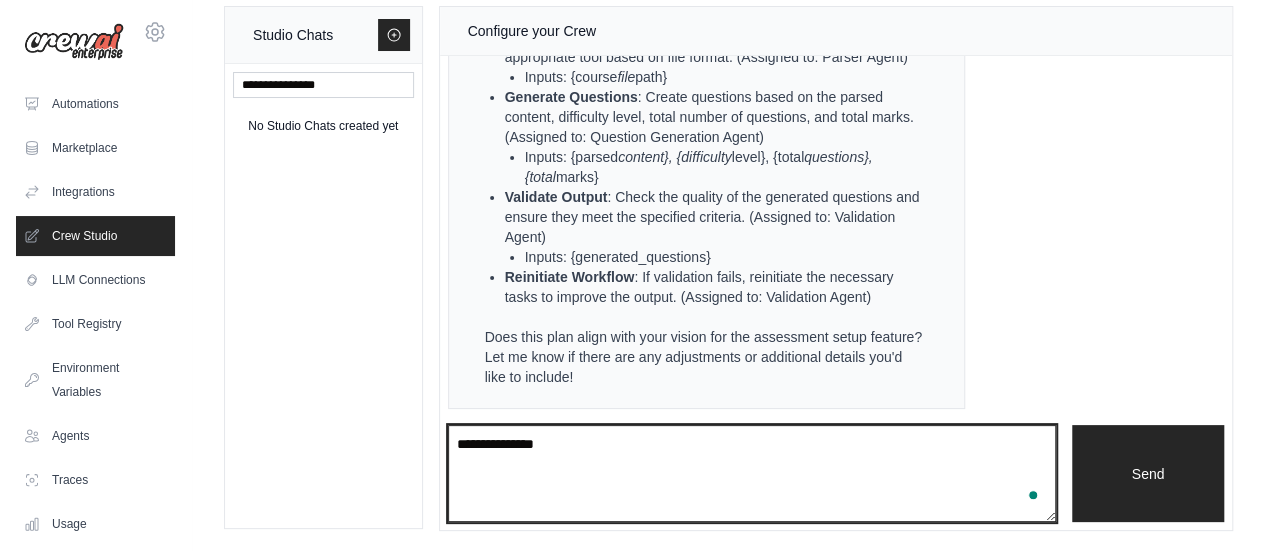 type on "**********" 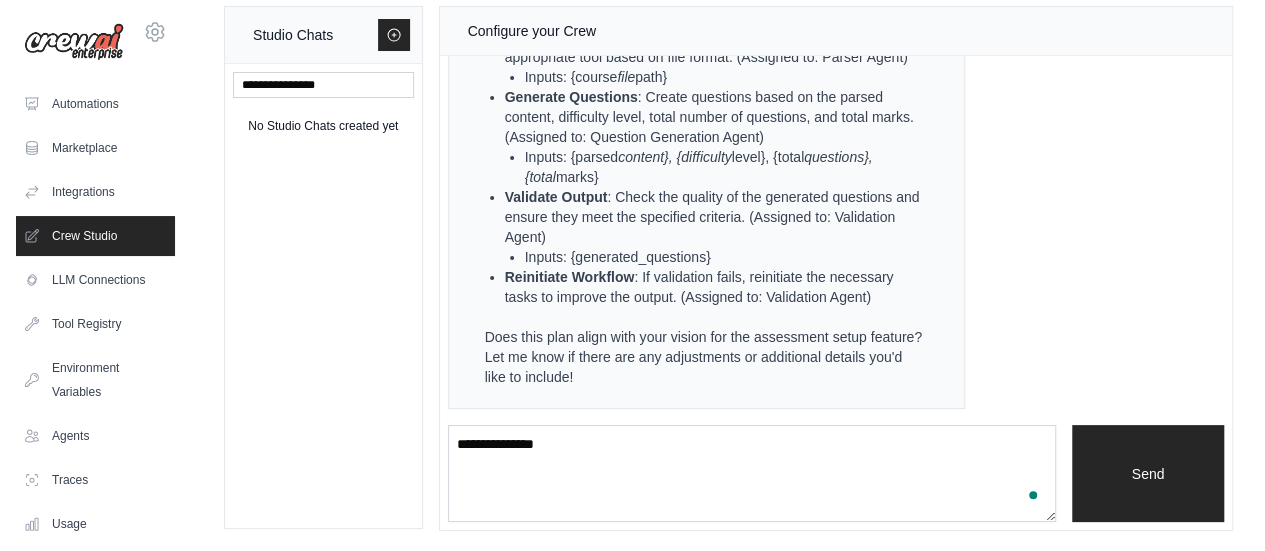 type 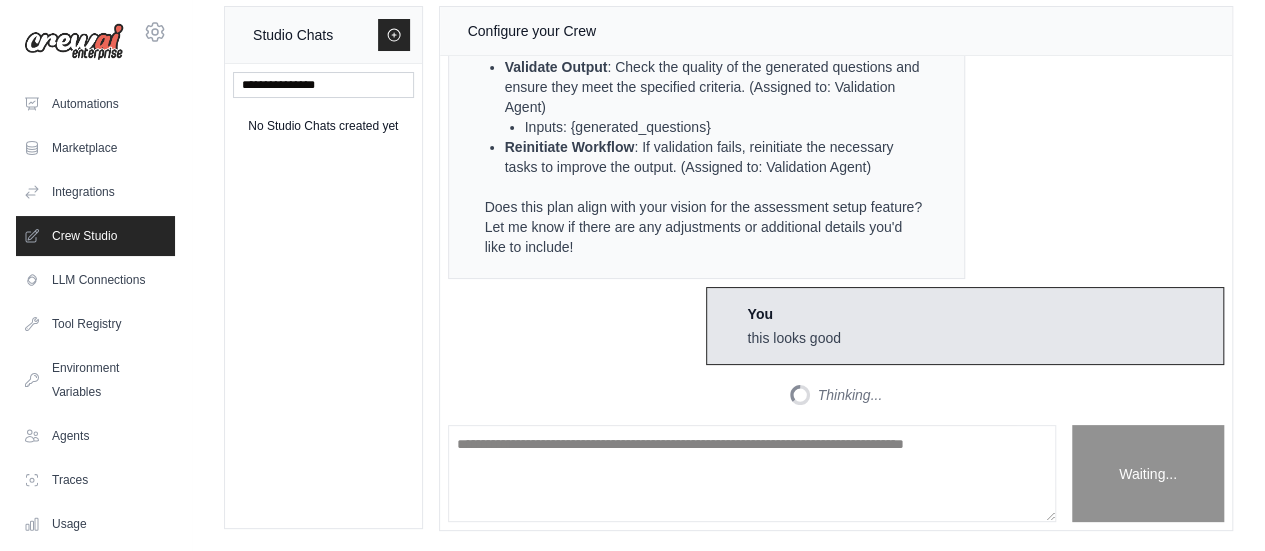 scroll, scrollTop: 1880, scrollLeft: 0, axis: vertical 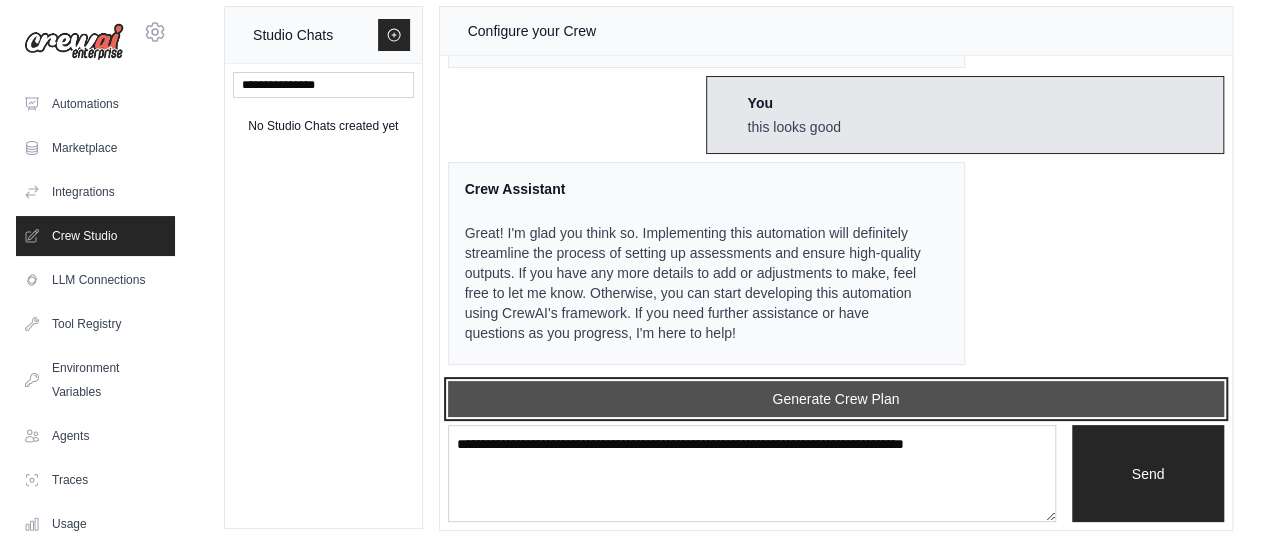click on "Generate Crew Plan" at bounding box center [836, 399] 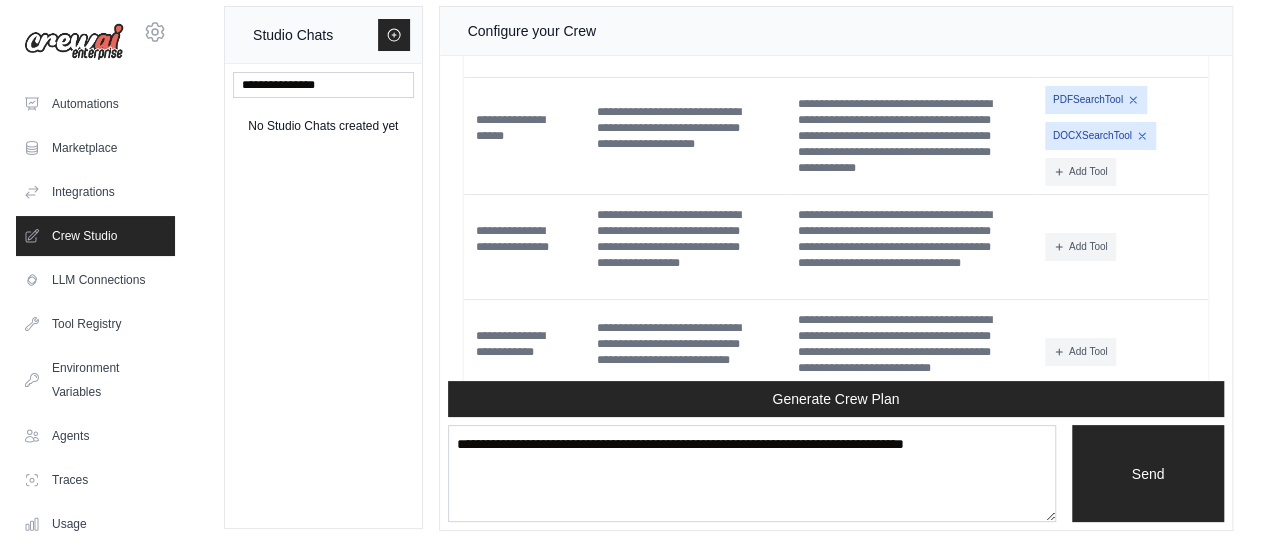 scroll, scrollTop: 2381, scrollLeft: 0, axis: vertical 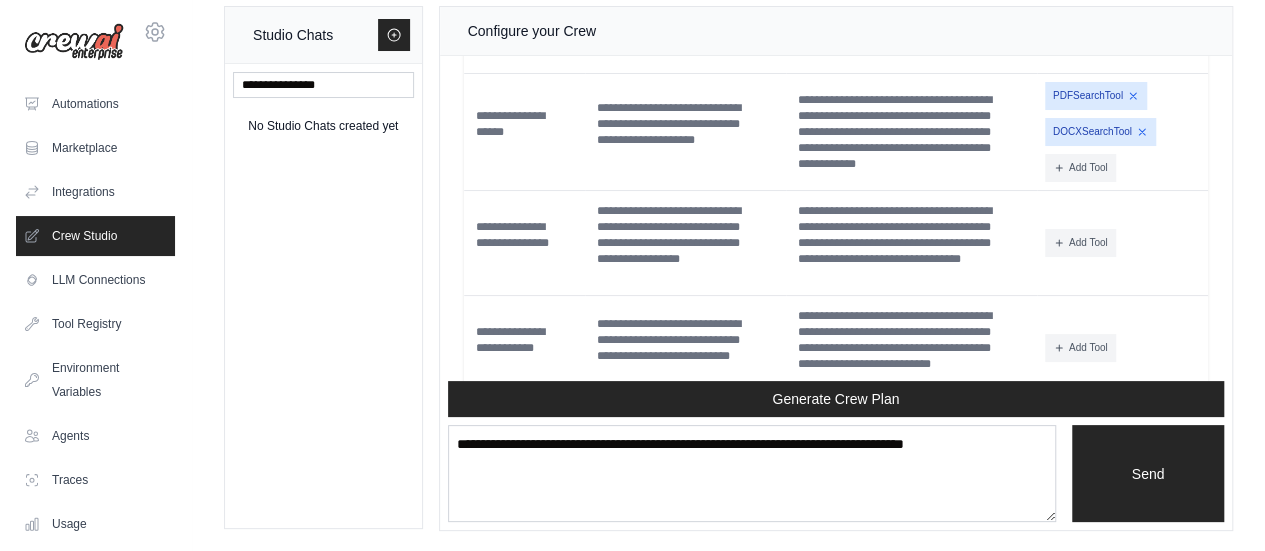 click on "Add Tool" at bounding box center (1080, 13) 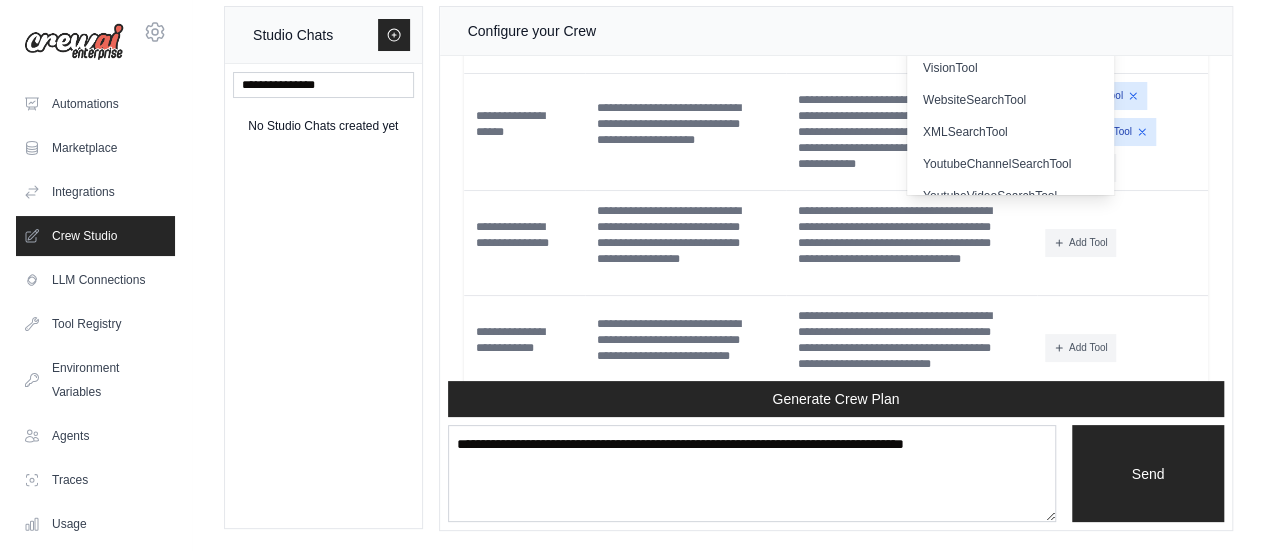 scroll, scrollTop: 567, scrollLeft: 0, axis: vertical 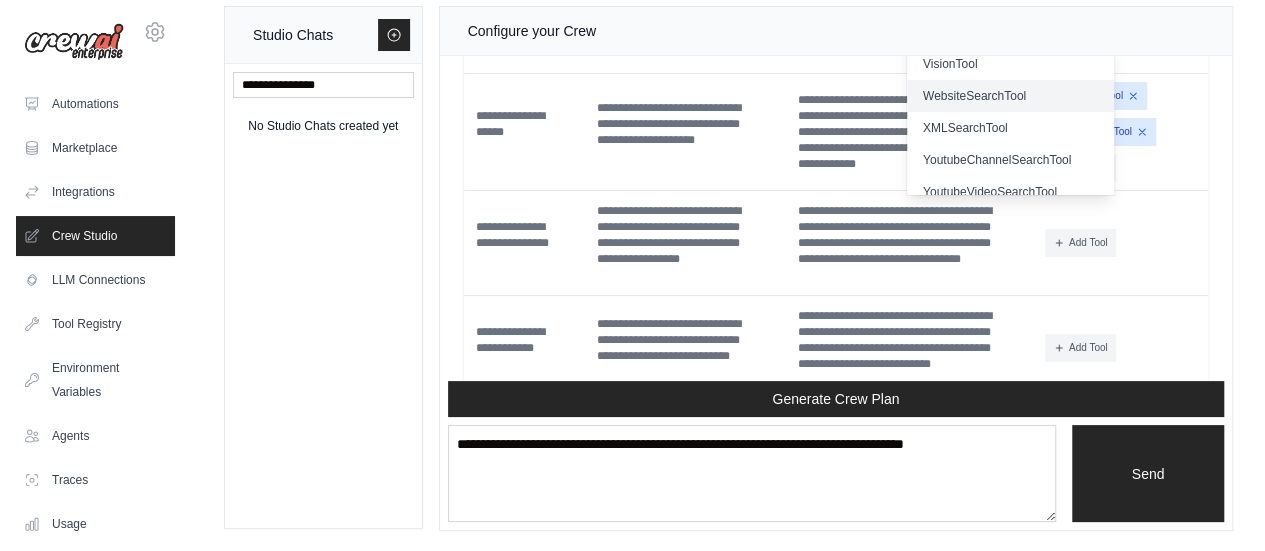 click on "WebsiteSearchTool" at bounding box center (1010, 96) 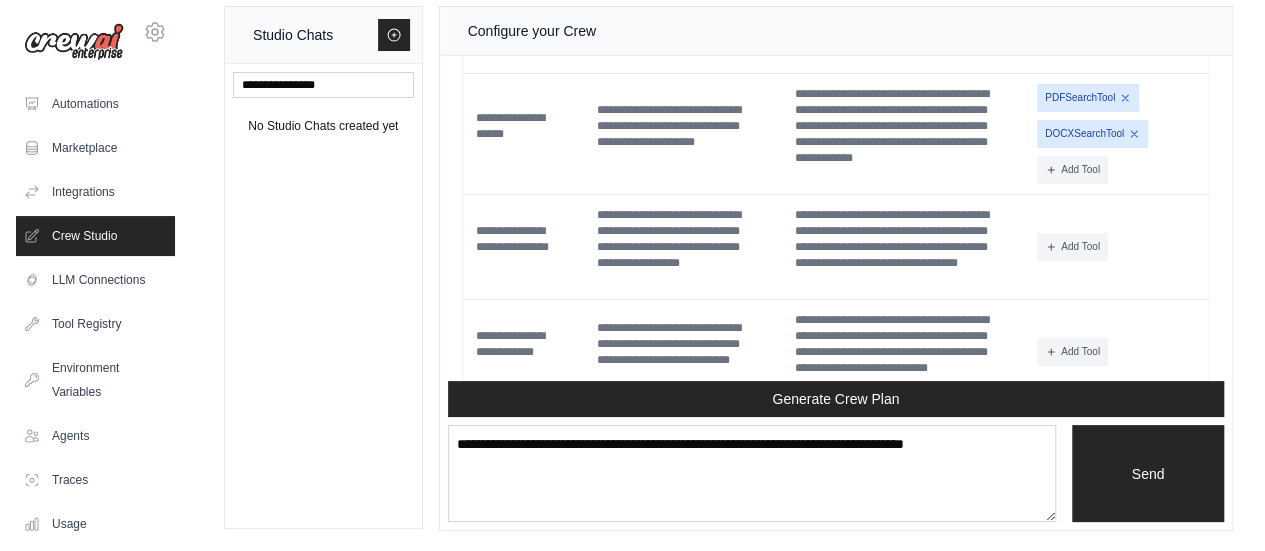 click on "Add Tool" at bounding box center (1072, 31) 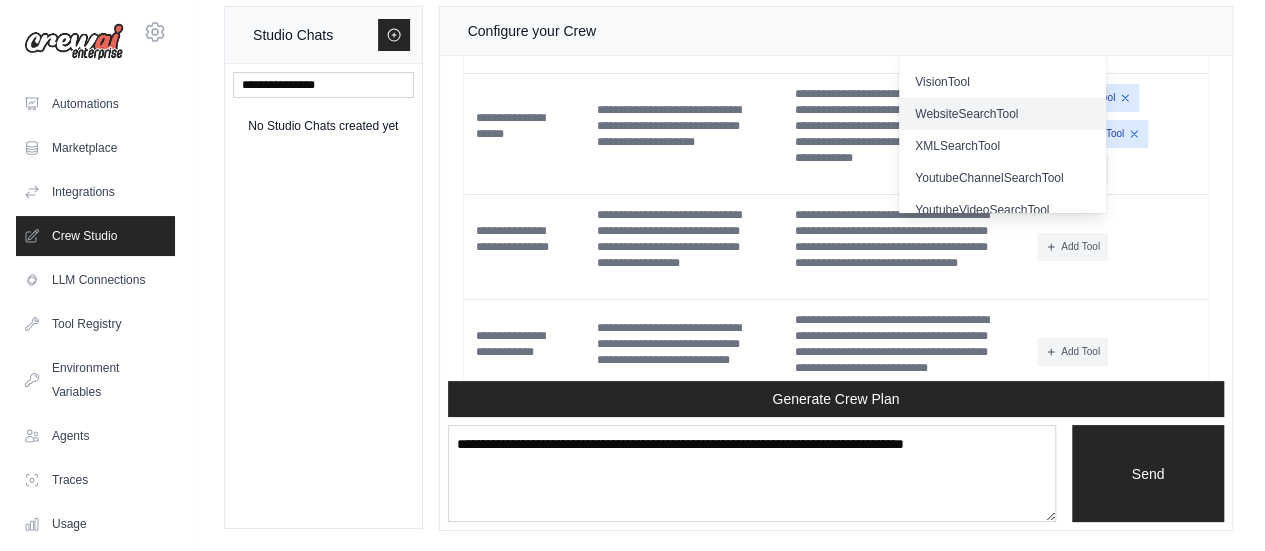scroll, scrollTop: 616, scrollLeft: 0, axis: vertical 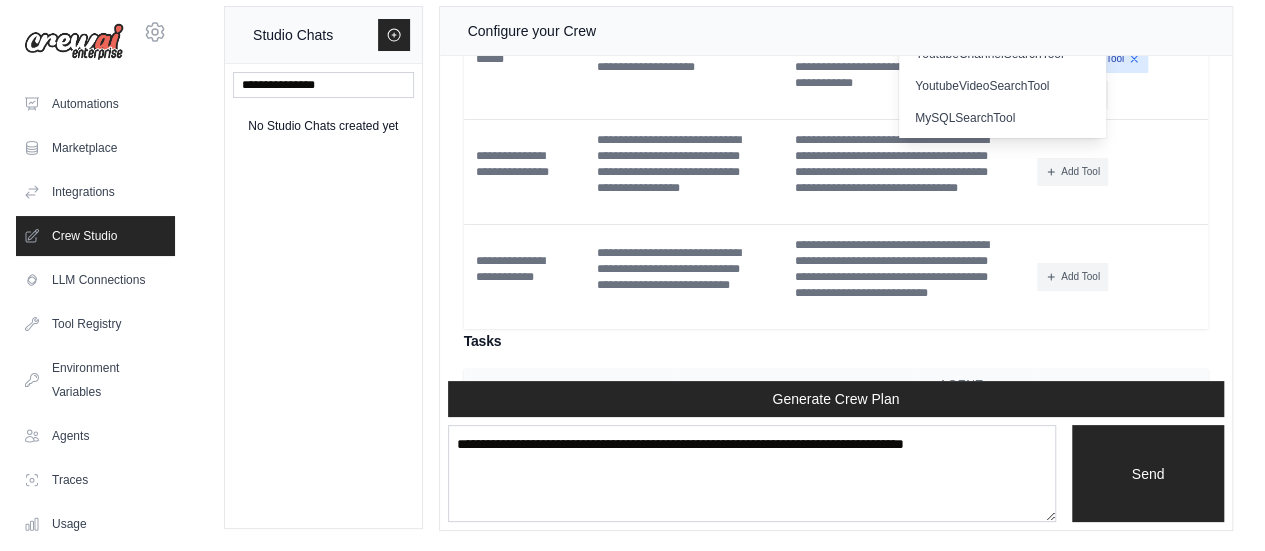 click on "**********" at bounding box center (836, 275) 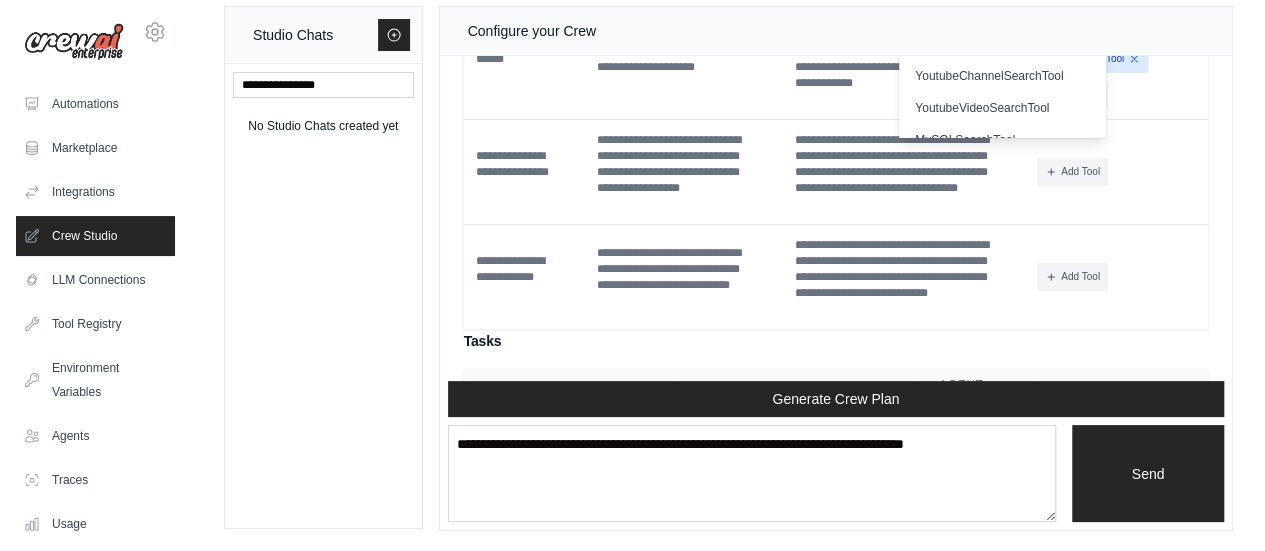 scroll, scrollTop: 576, scrollLeft: 0, axis: vertical 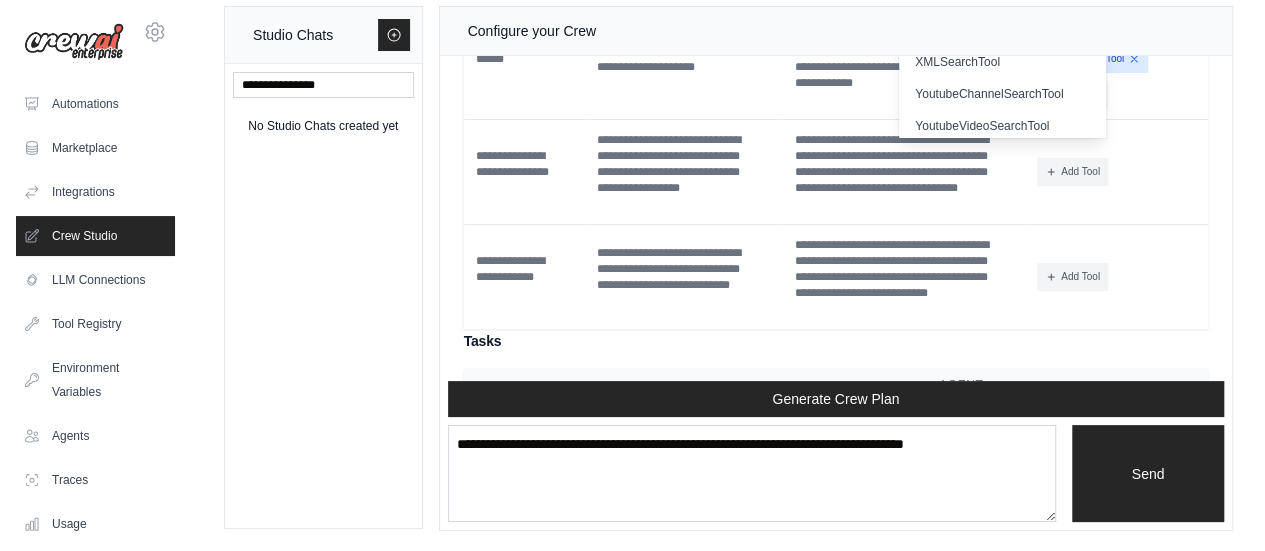 click on "Add Tool" at bounding box center [1072, -44] 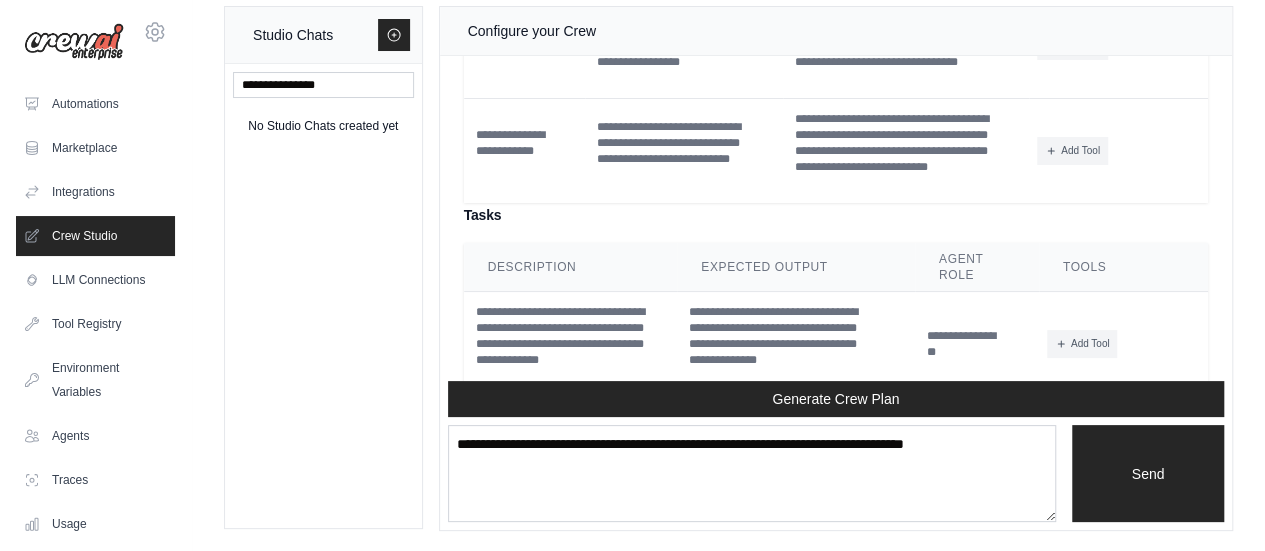 scroll, scrollTop: 2583, scrollLeft: 0, axis: vertical 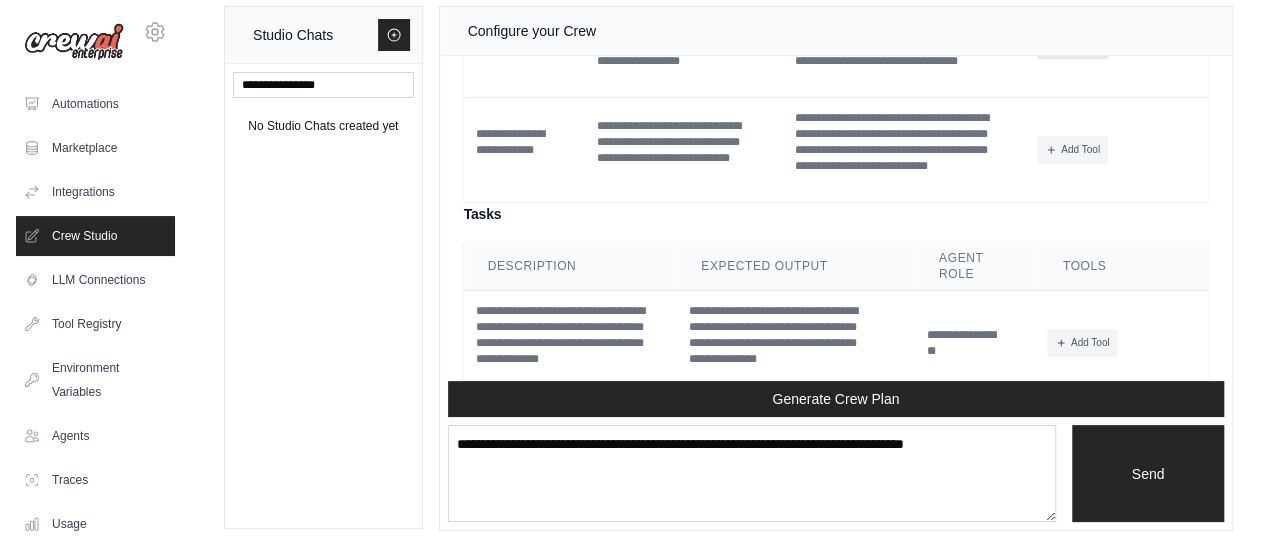click on "Add Tool" at bounding box center (1072, 45) 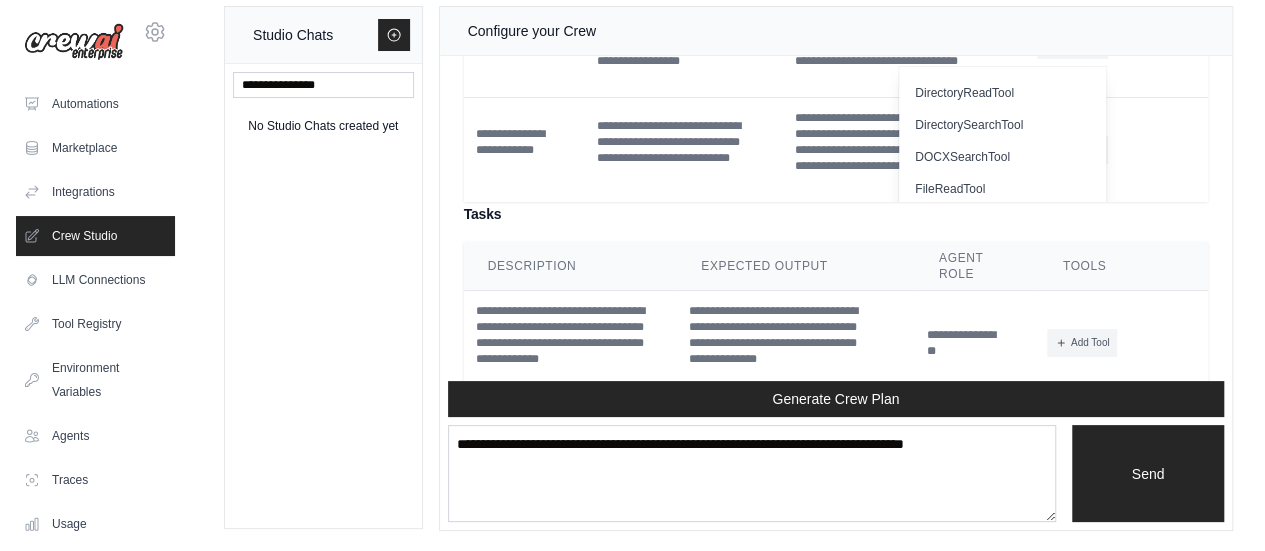 scroll, scrollTop: 95, scrollLeft: 0, axis: vertical 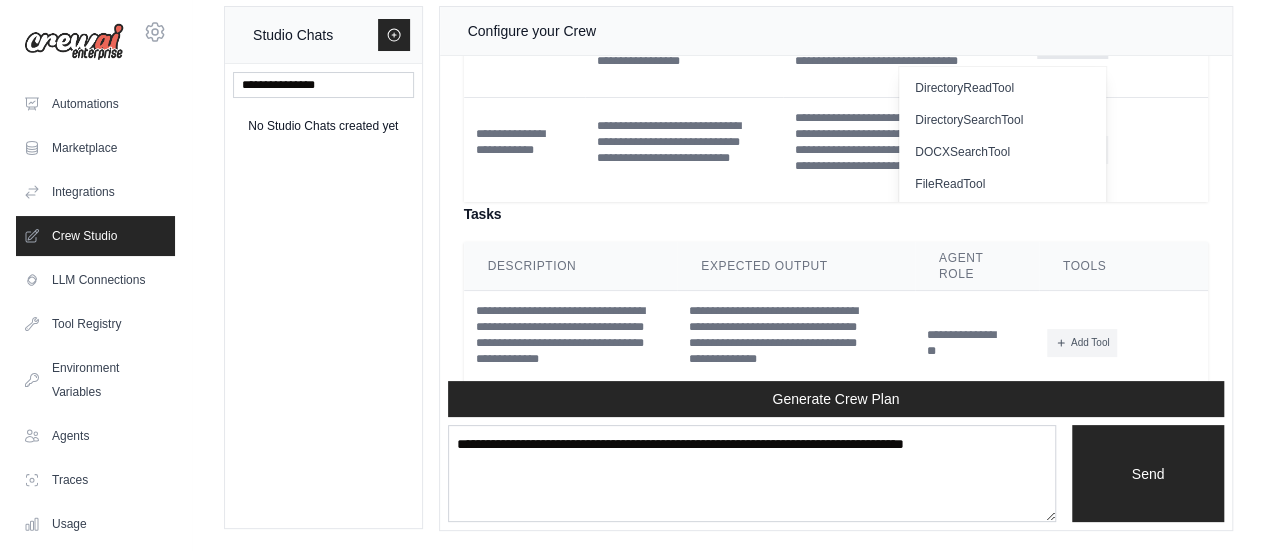 click on "Add Tool" at bounding box center (1072, 45) 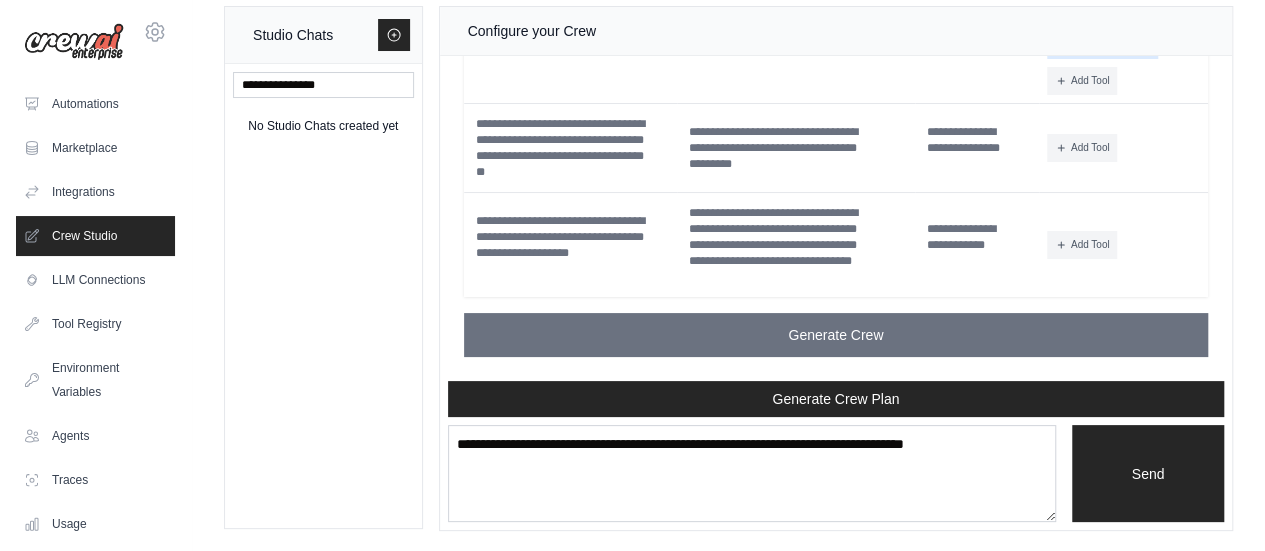 scroll, scrollTop: 3144, scrollLeft: 0, axis: vertical 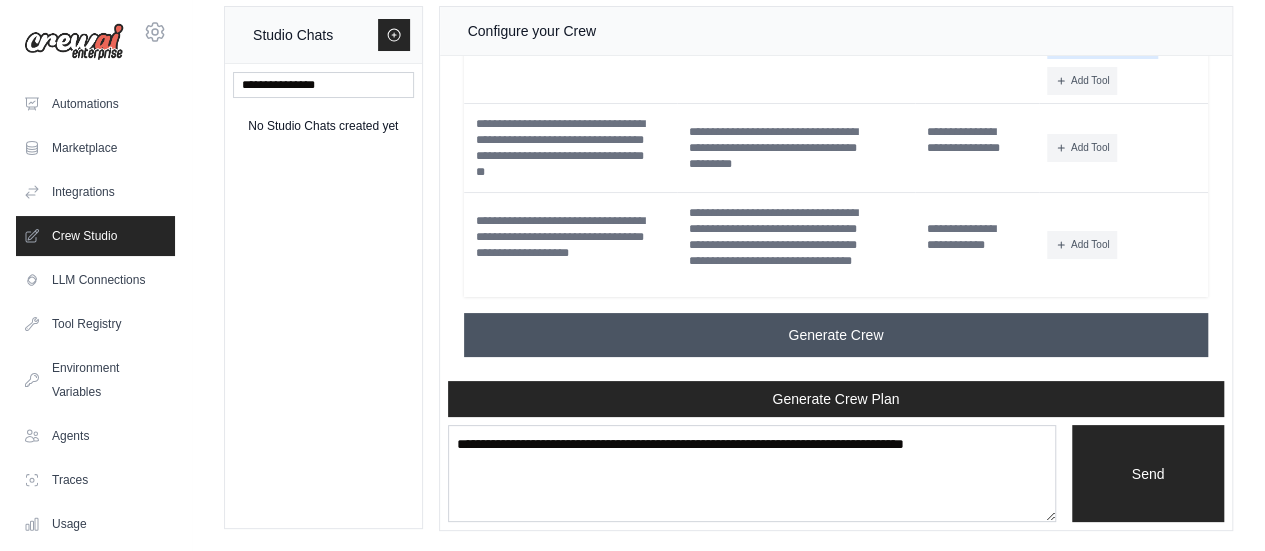 click on "Generate Crew" at bounding box center (836, 335) 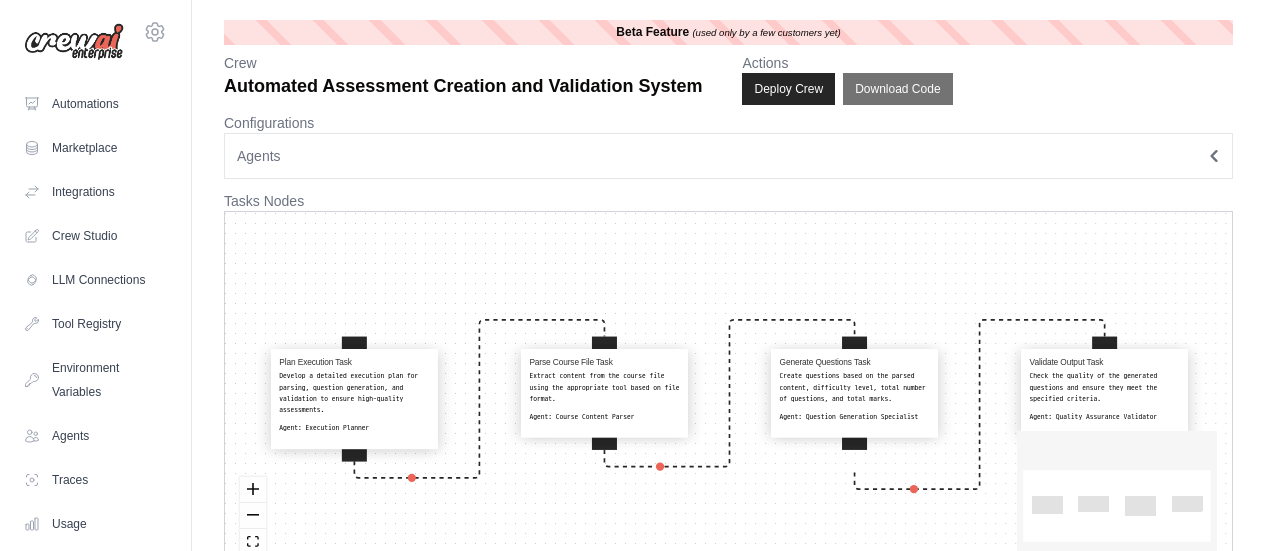 scroll, scrollTop: 0, scrollLeft: 0, axis: both 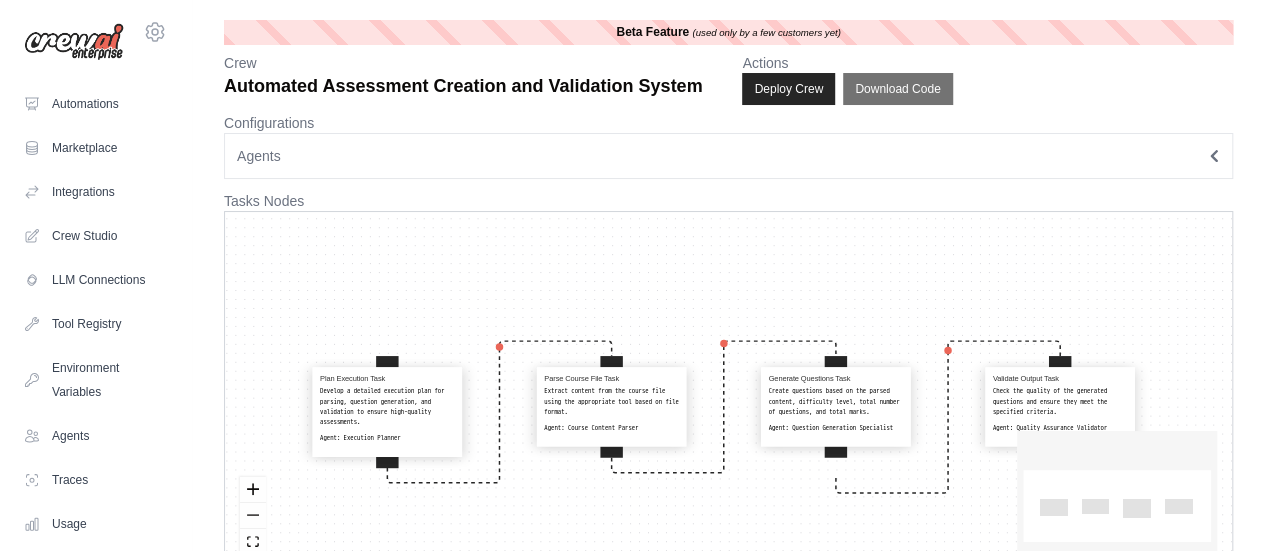 click on "(used only by a few customers yet)" at bounding box center (766, 32) 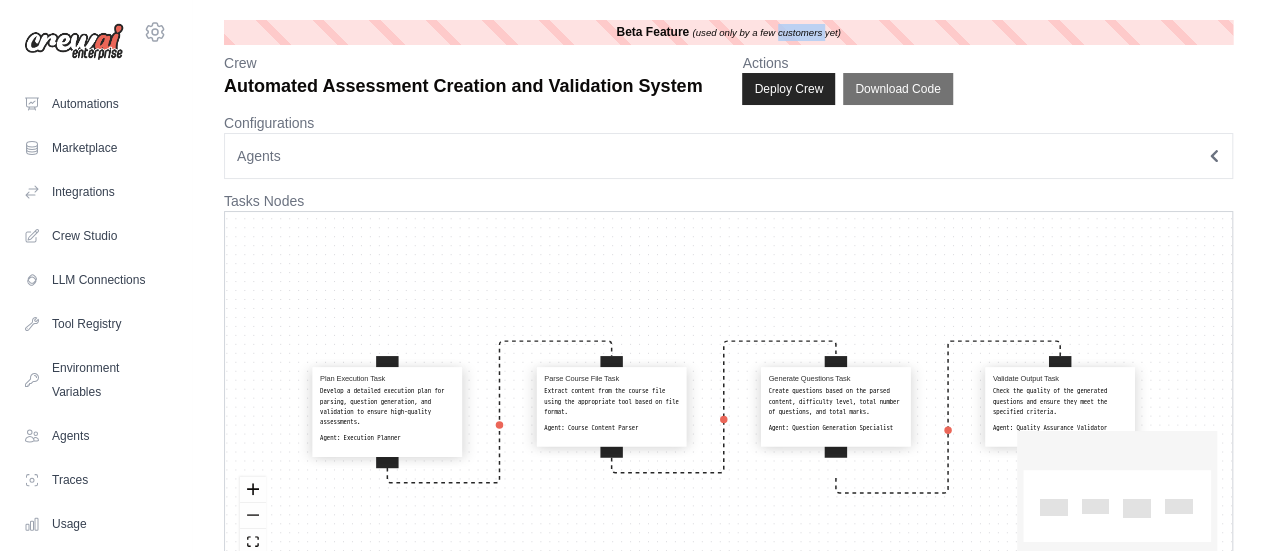 click on "(used only by a few customers yet)" at bounding box center [766, 32] 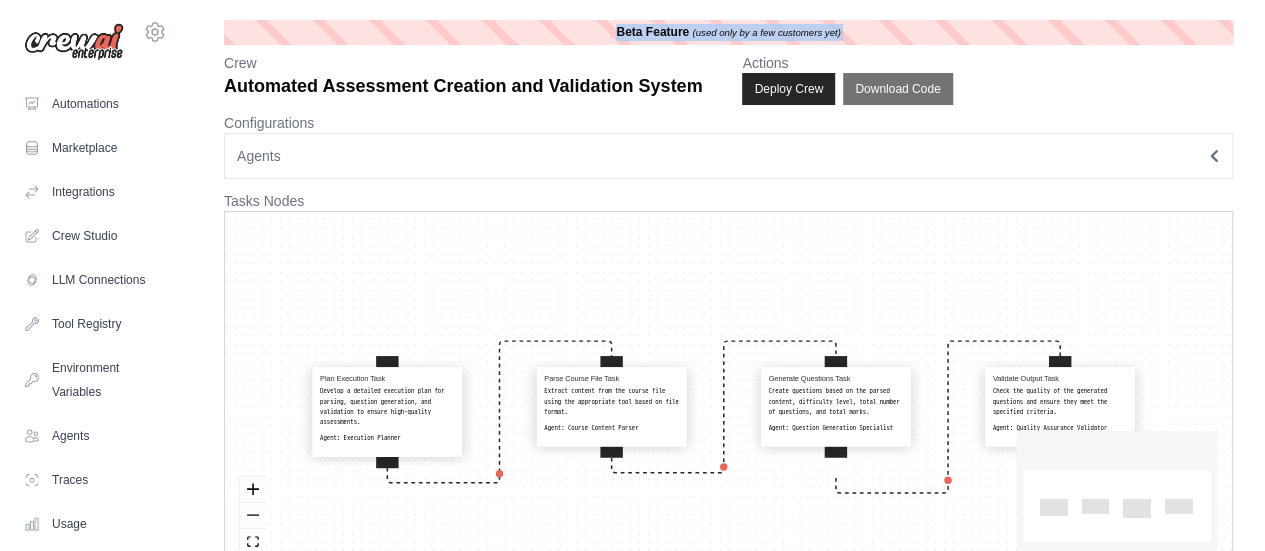click on "(used only by a few customers yet)" at bounding box center [766, 32] 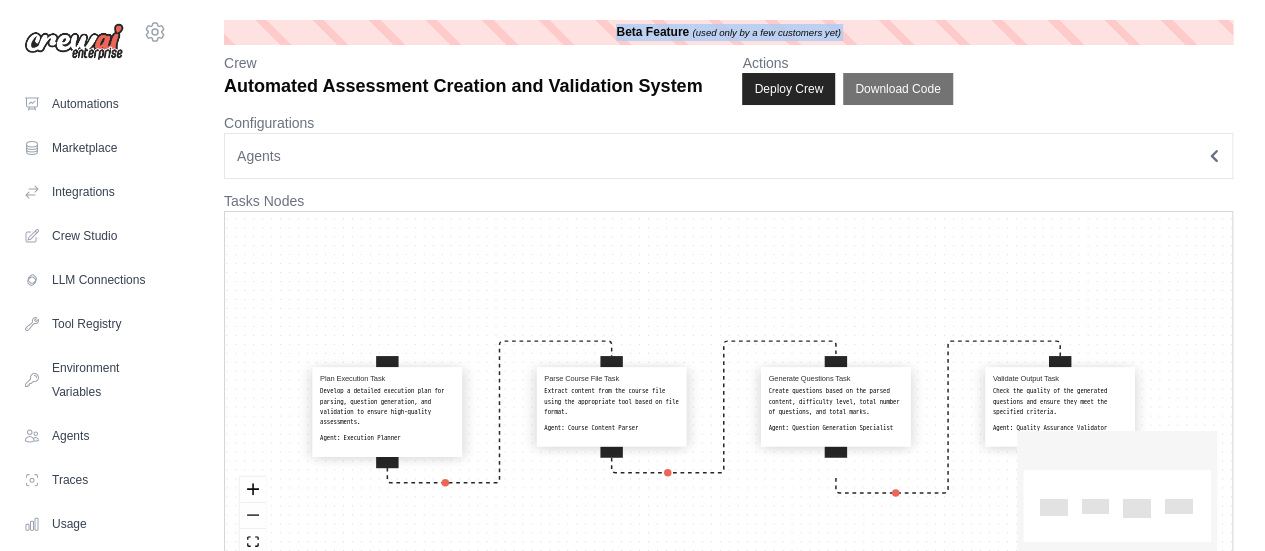 scroll, scrollTop: 64, scrollLeft: 0, axis: vertical 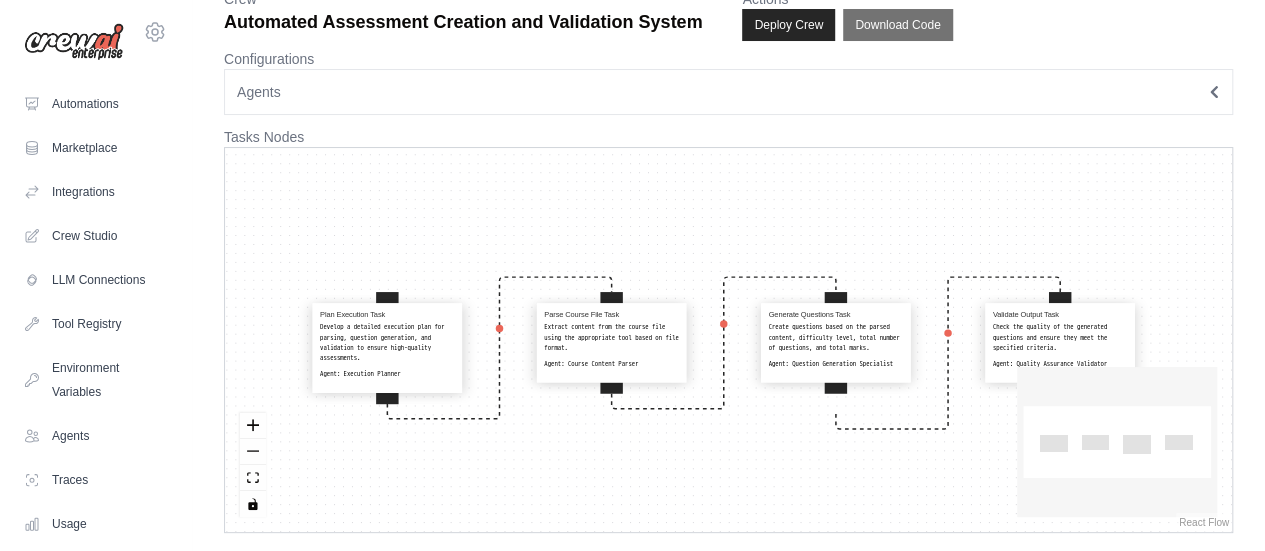 click 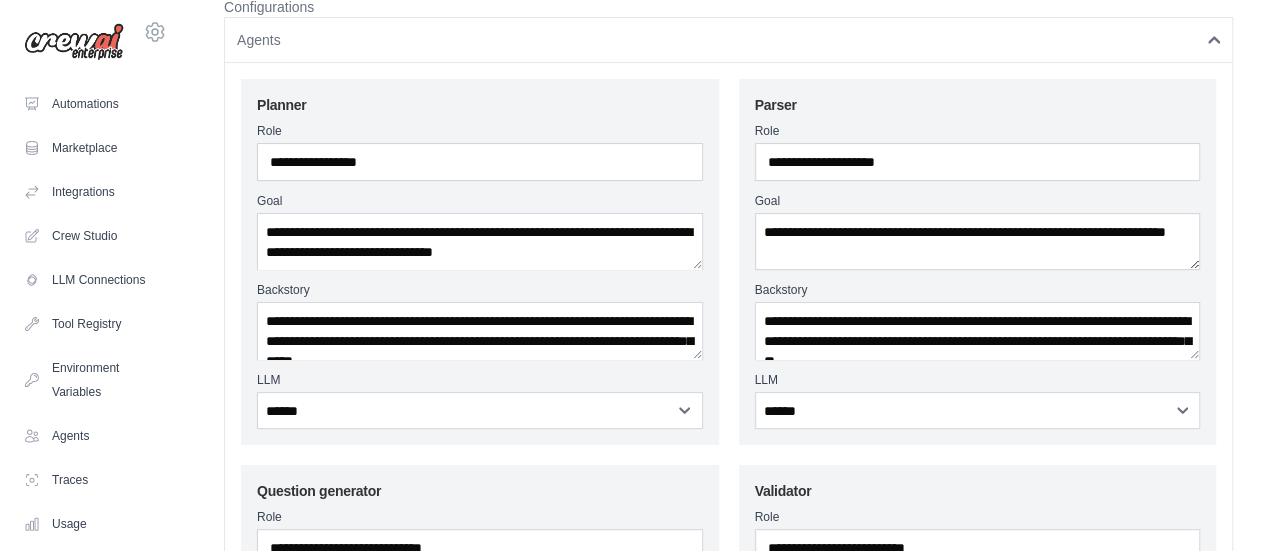 scroll, scrollTop: 110, scrollLeft: 0, axis: vertical 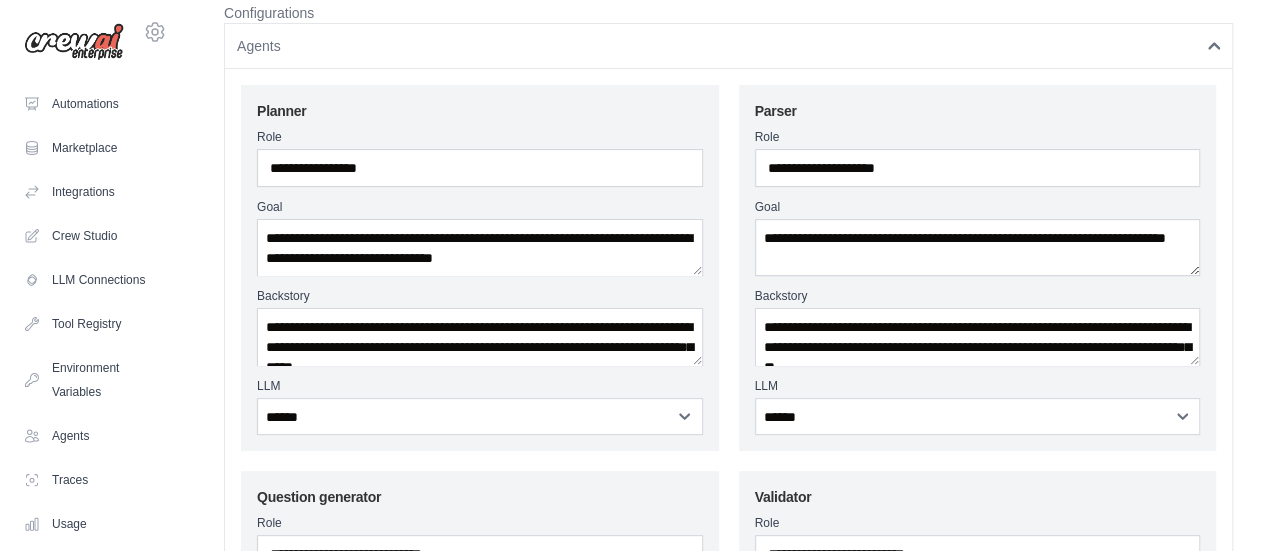 click 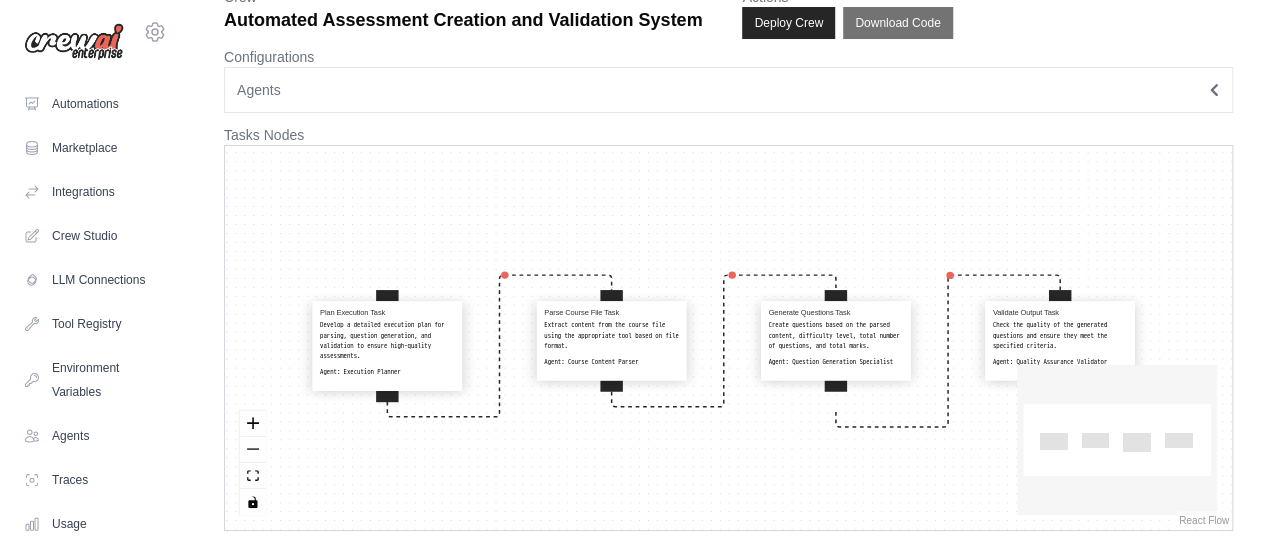 scroll, scrollTop: 64, scrollLeft: 0, axis: vertical 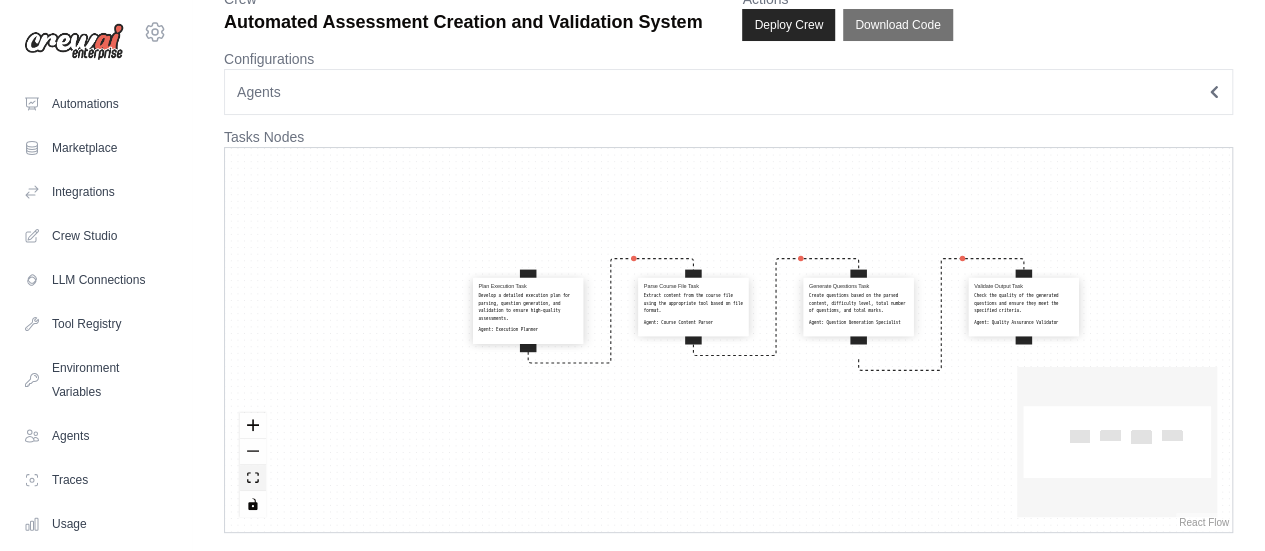 click 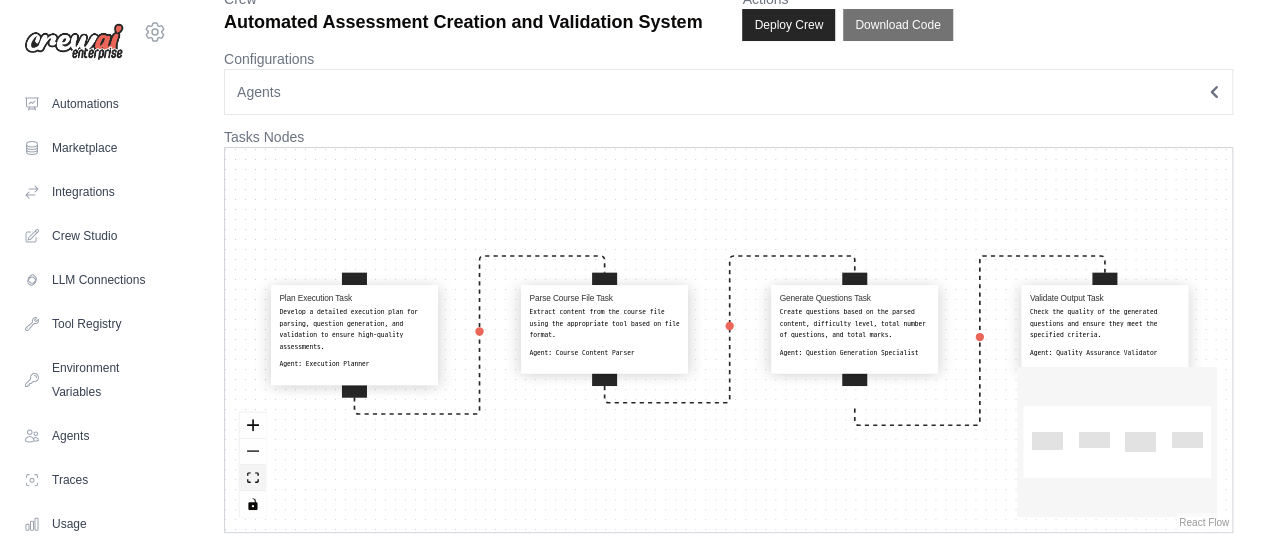 click 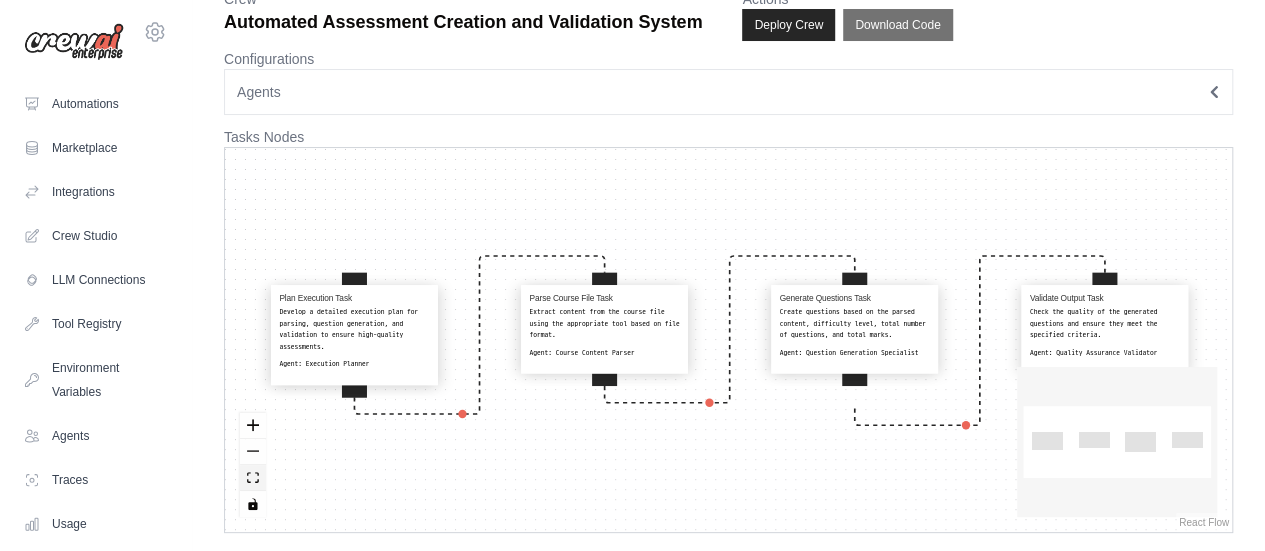 click 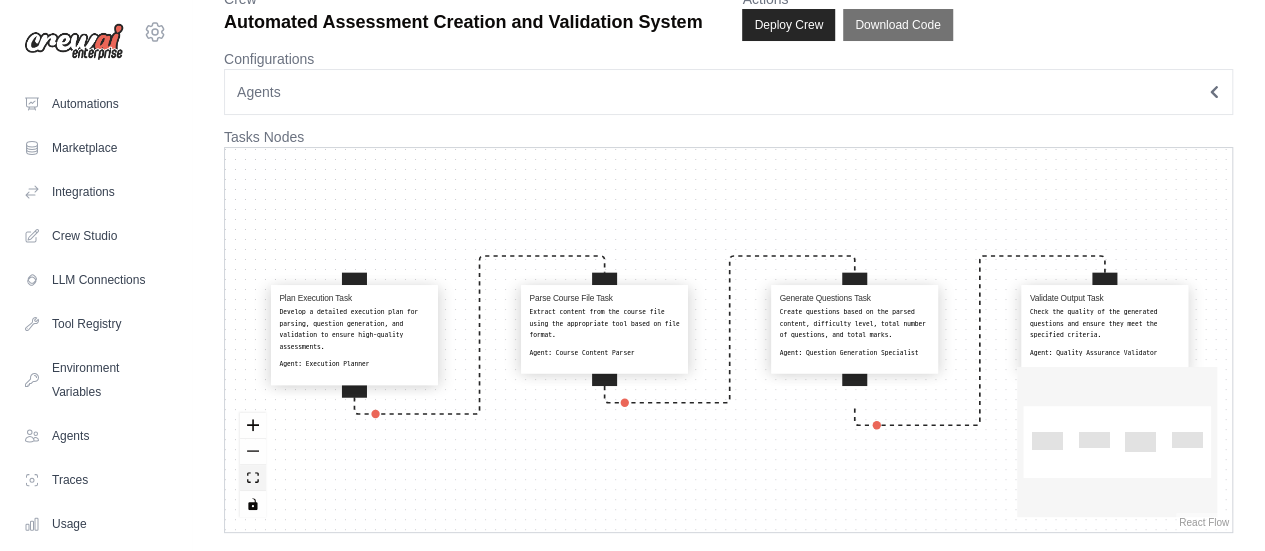 click 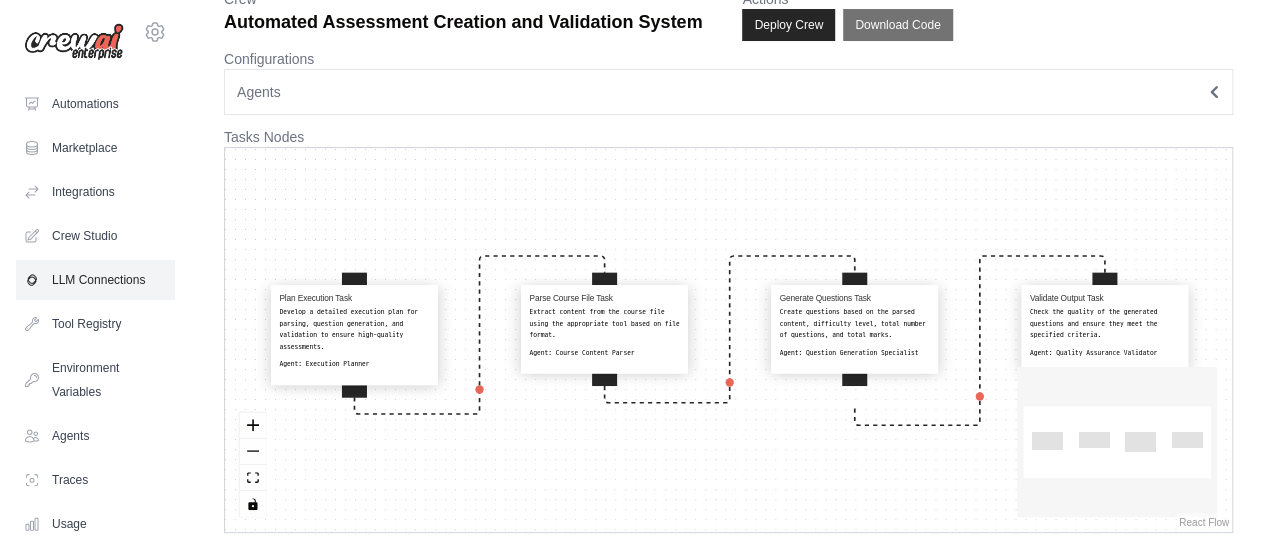 type 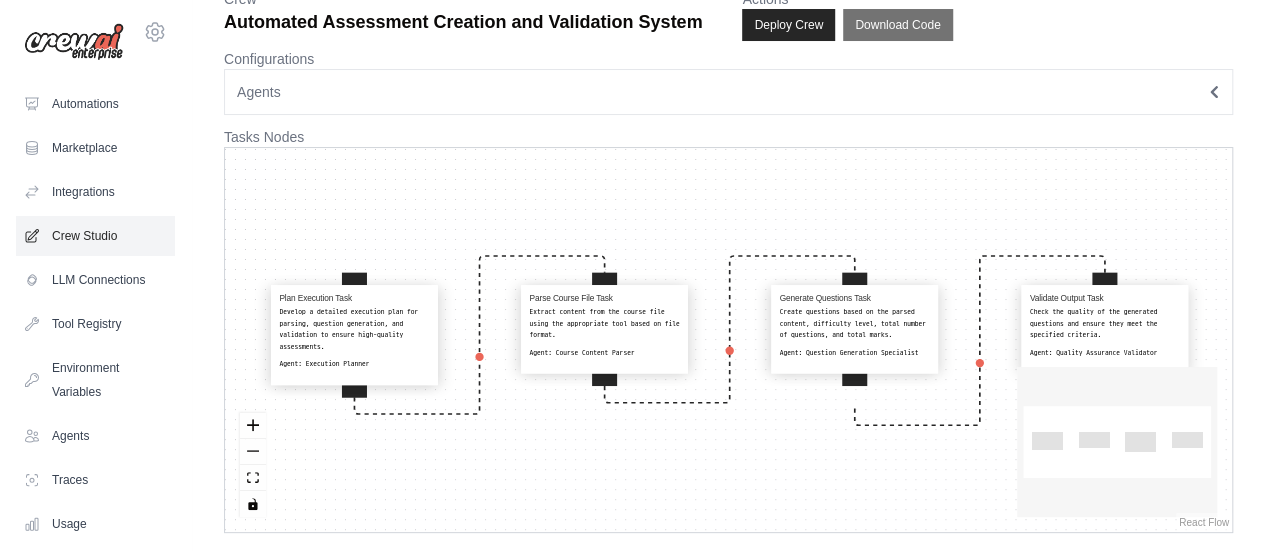click on "Crew Studio" at bounding box center [95, 236] 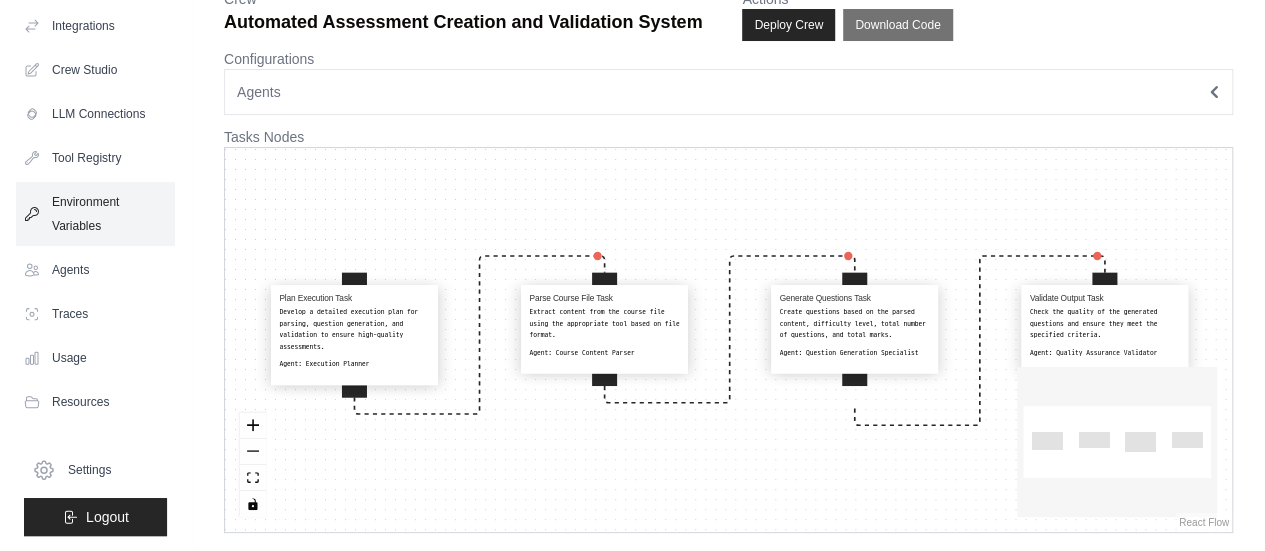 scroll, scrollTop: 165, scrollLeft: 0, axis: vertical 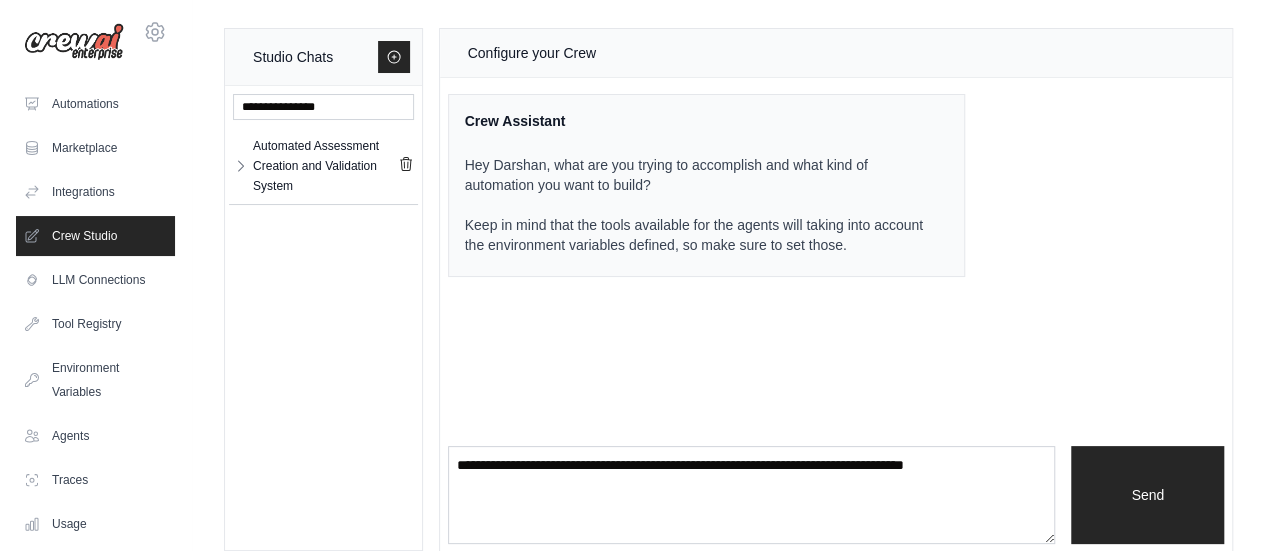 click on "Automated Assessment Creation and Validation System" at bounding box center [325, 166] 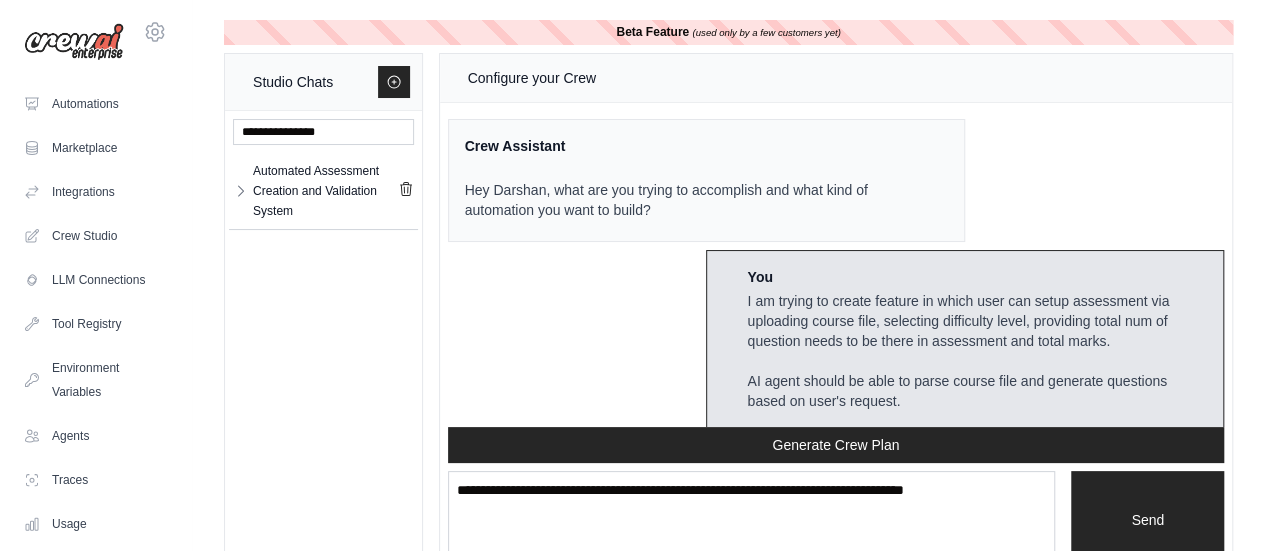 scroll, scrollTop: 3064, scrollLeft: 0, axis: vertical 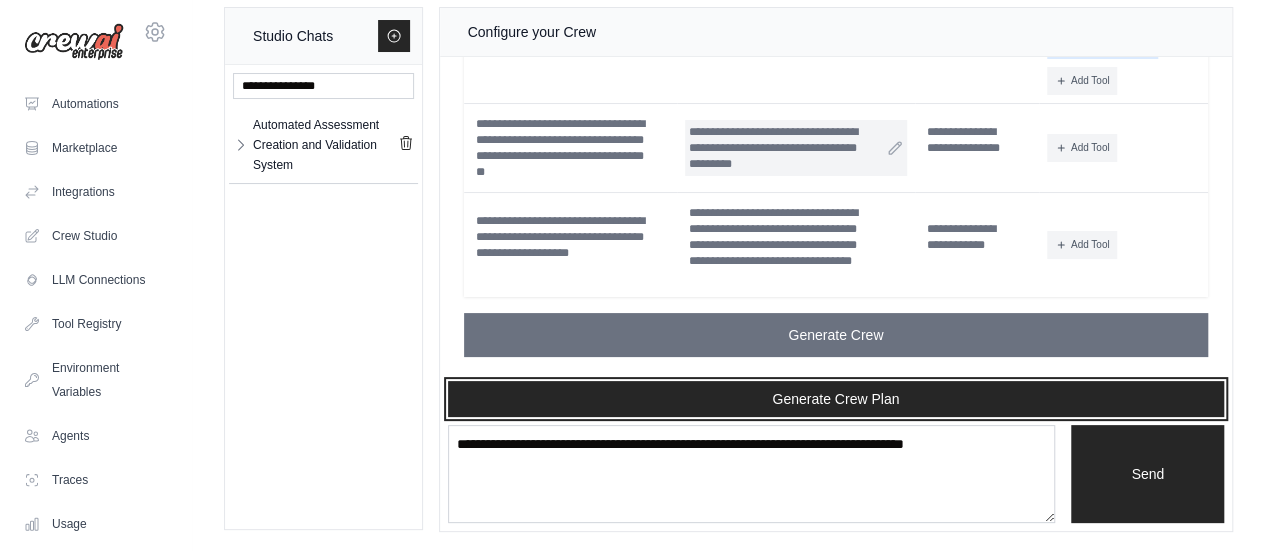 drag, startPoint x: 857, startPoint y: 391, endPoint x: 856, endPoint y: 245, distance: 146.00342 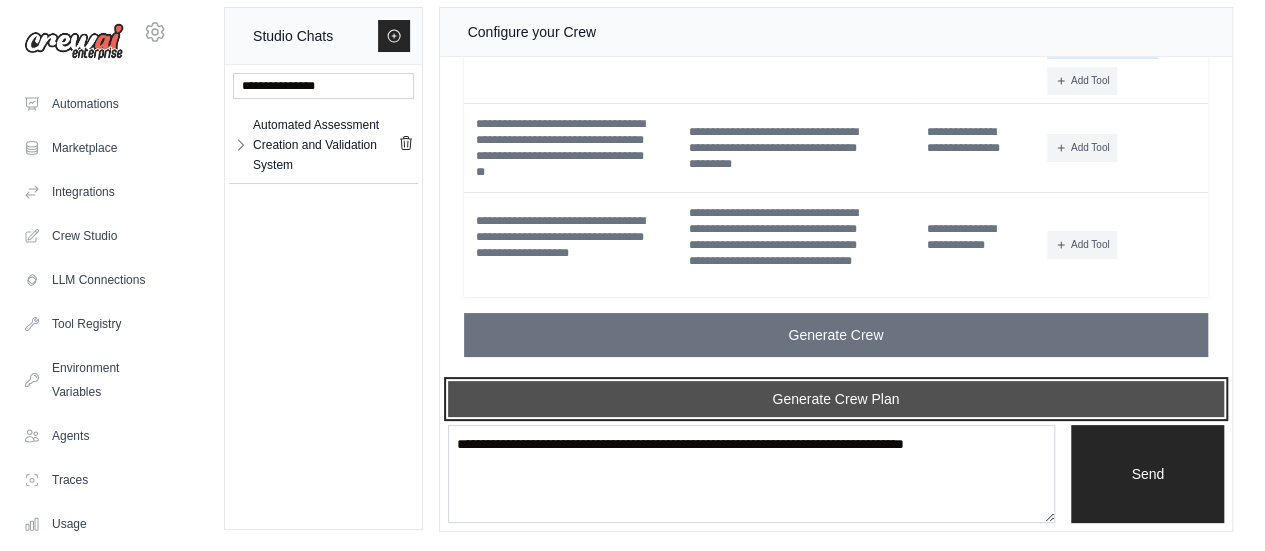 click on "Generate Crew Plan" at bounding box center [836, 399] 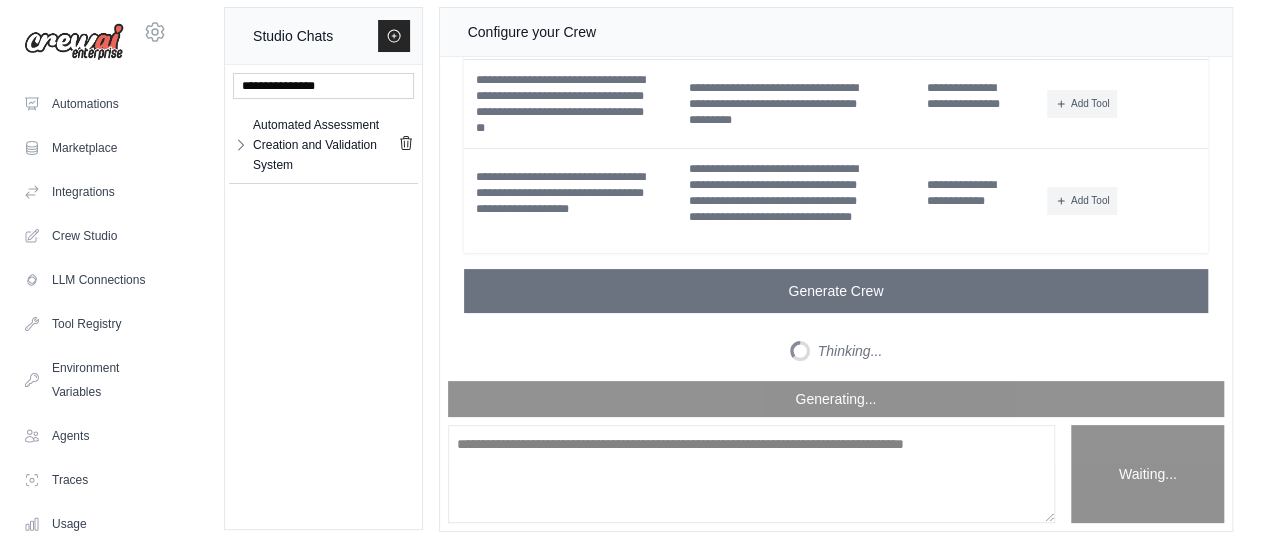 scroll, scrollTop: 46, scrollLeft: 0, axis: vertical 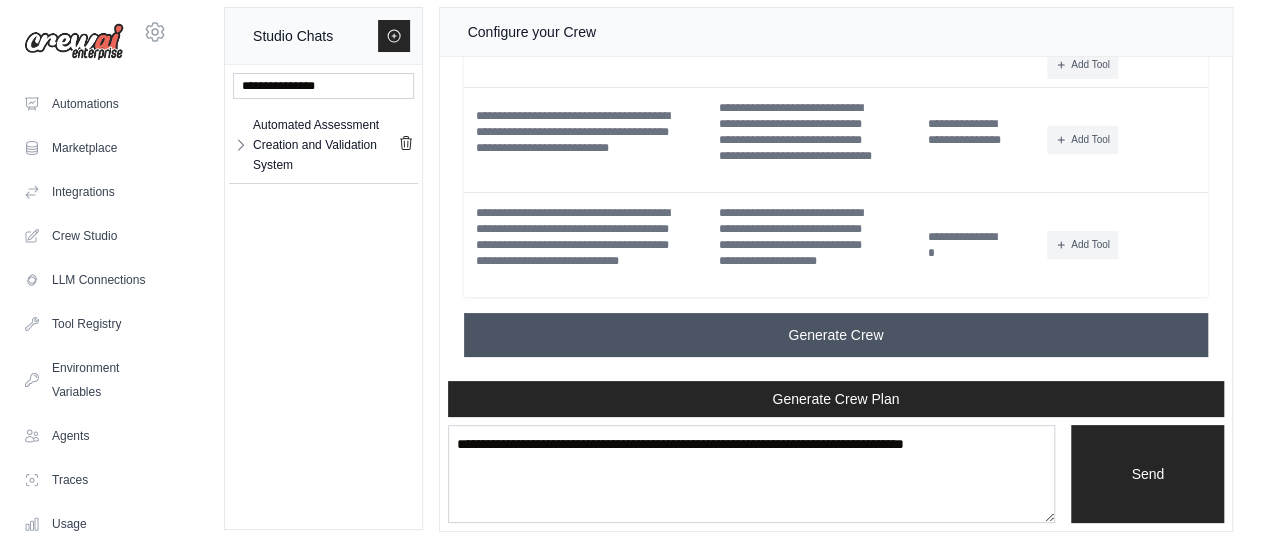 click on "Generate Crew" at bounding box center [835, 335] 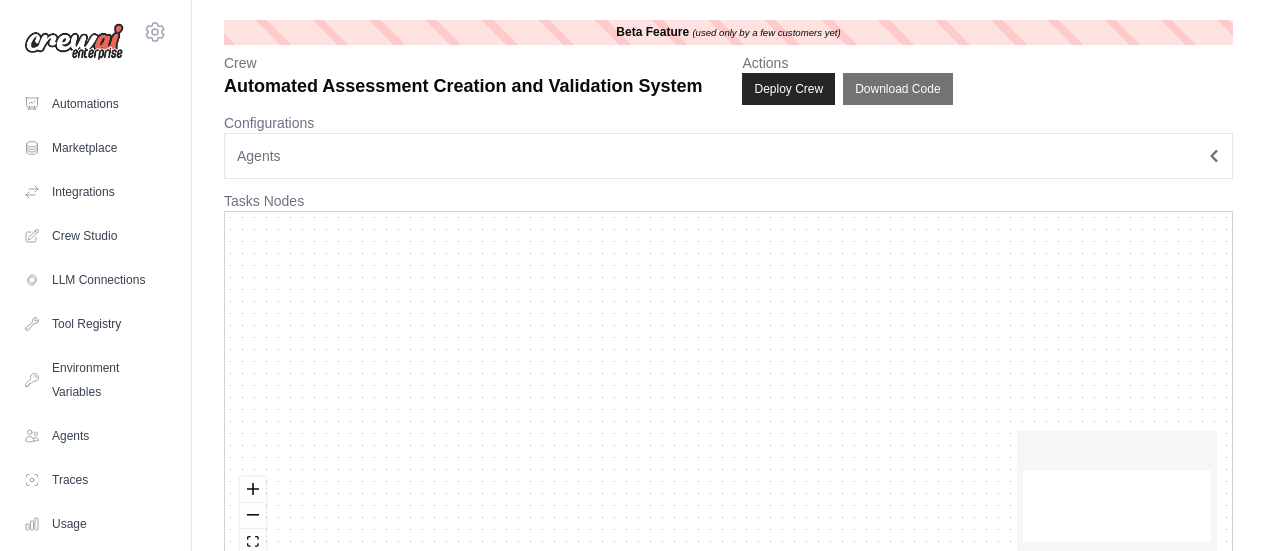 scroll, scrollTop: 0, scrollLeft: 0, axis: both 